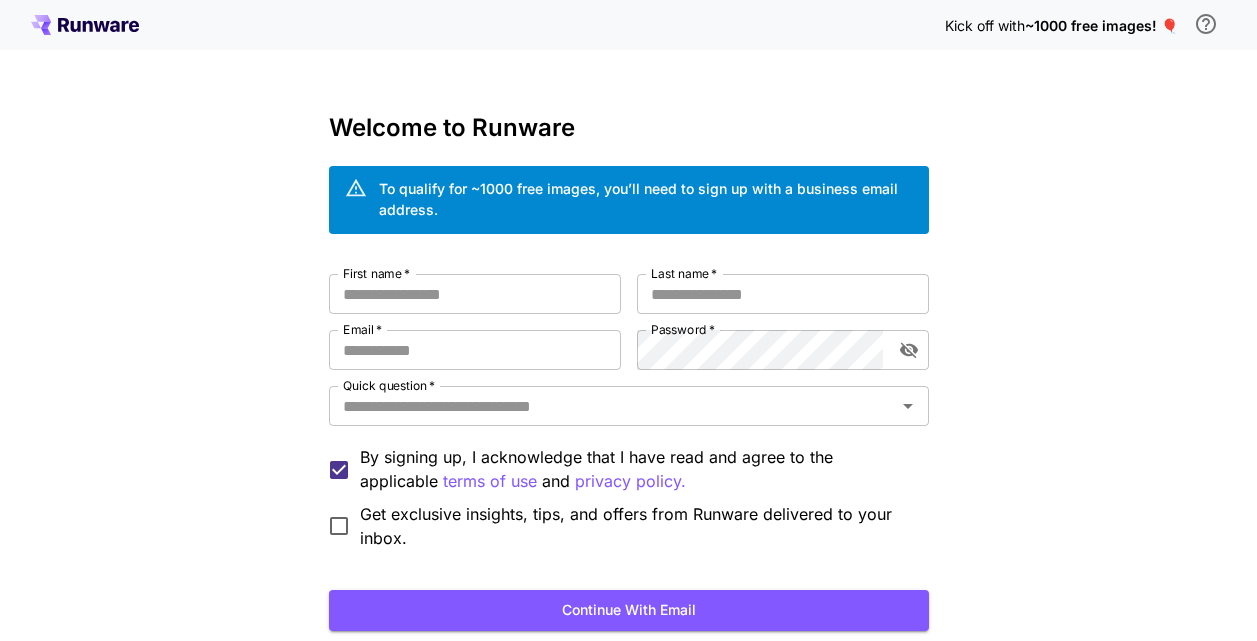 scroll, scrollTop: 0, scrollLeft: 0, axis: both 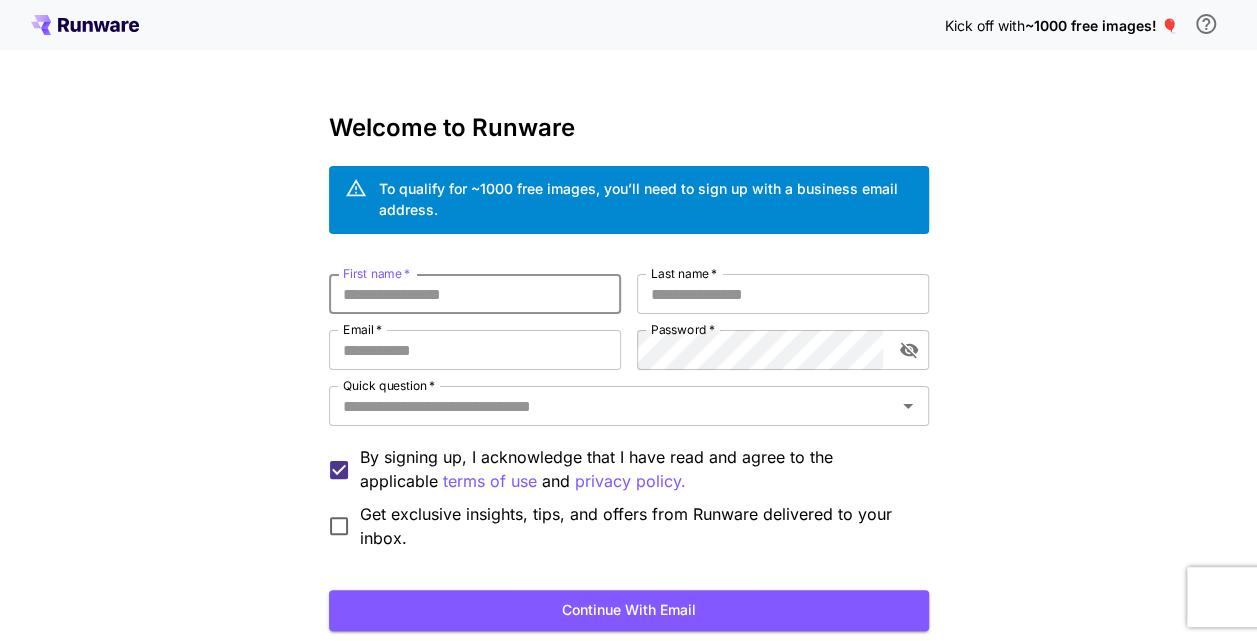 click on "First name   *" at bounding box center [475, 294] 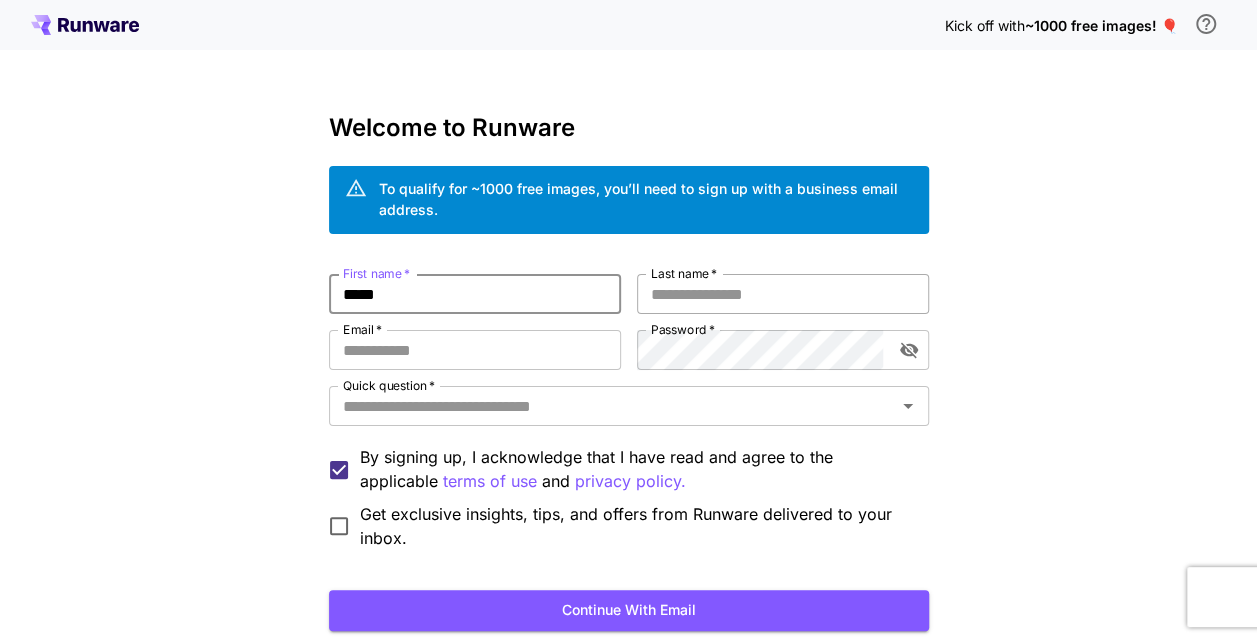 type on "*****" 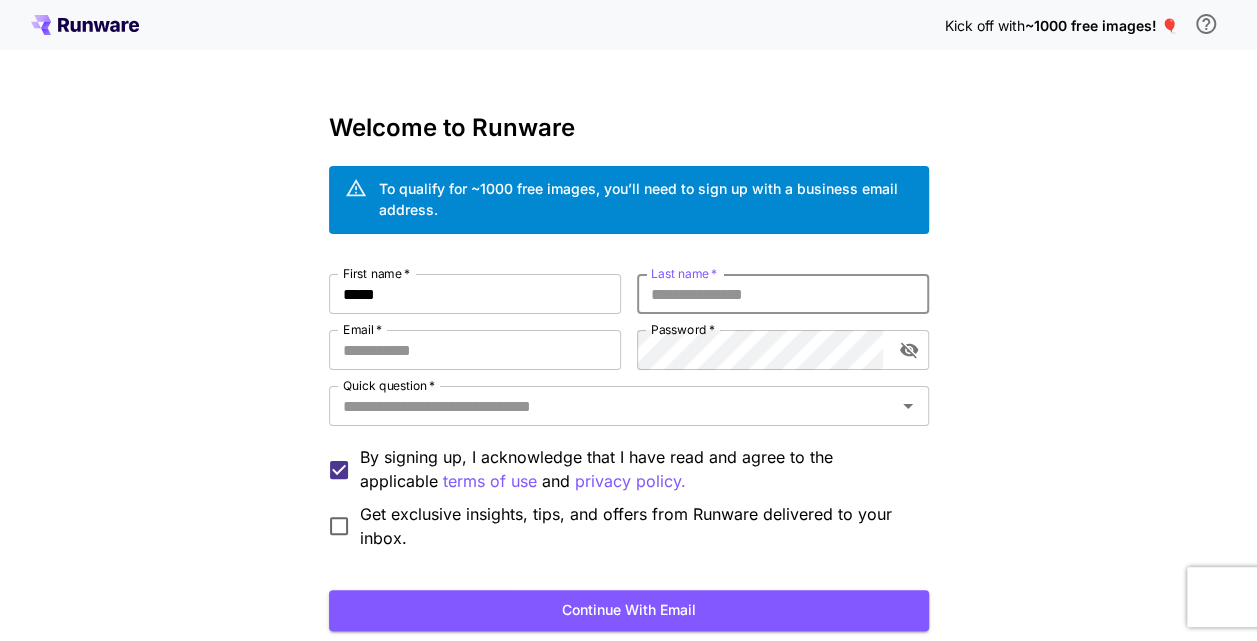 click on "Last name   *" at bounding box center (783, 294) 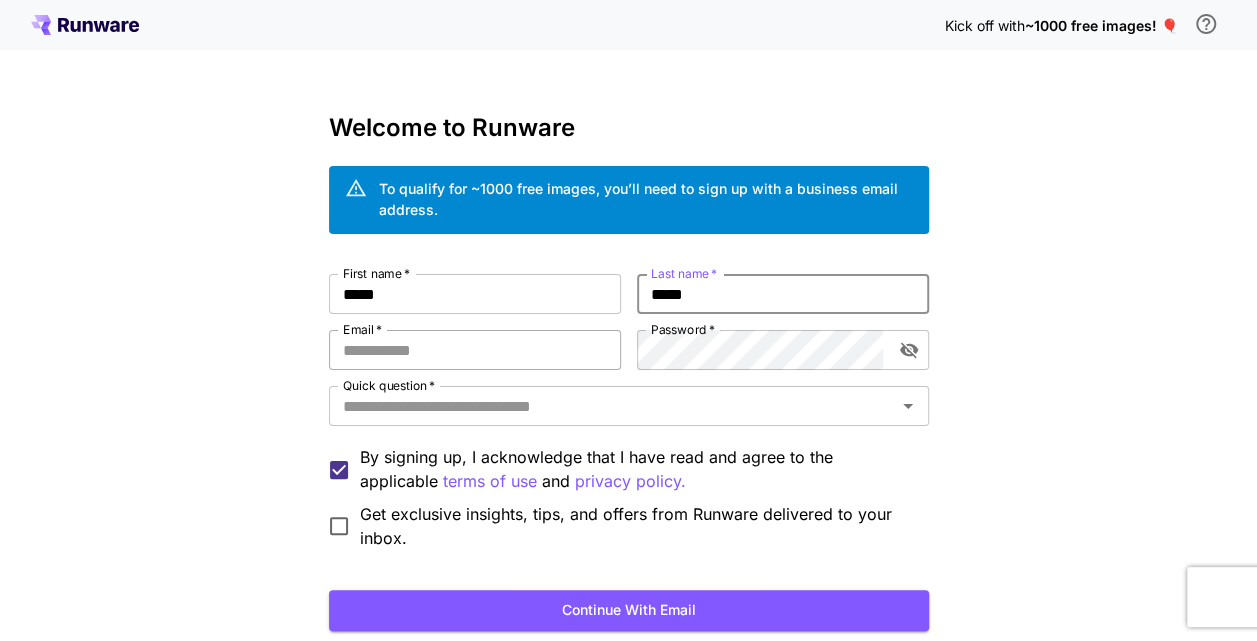 type on "*****" 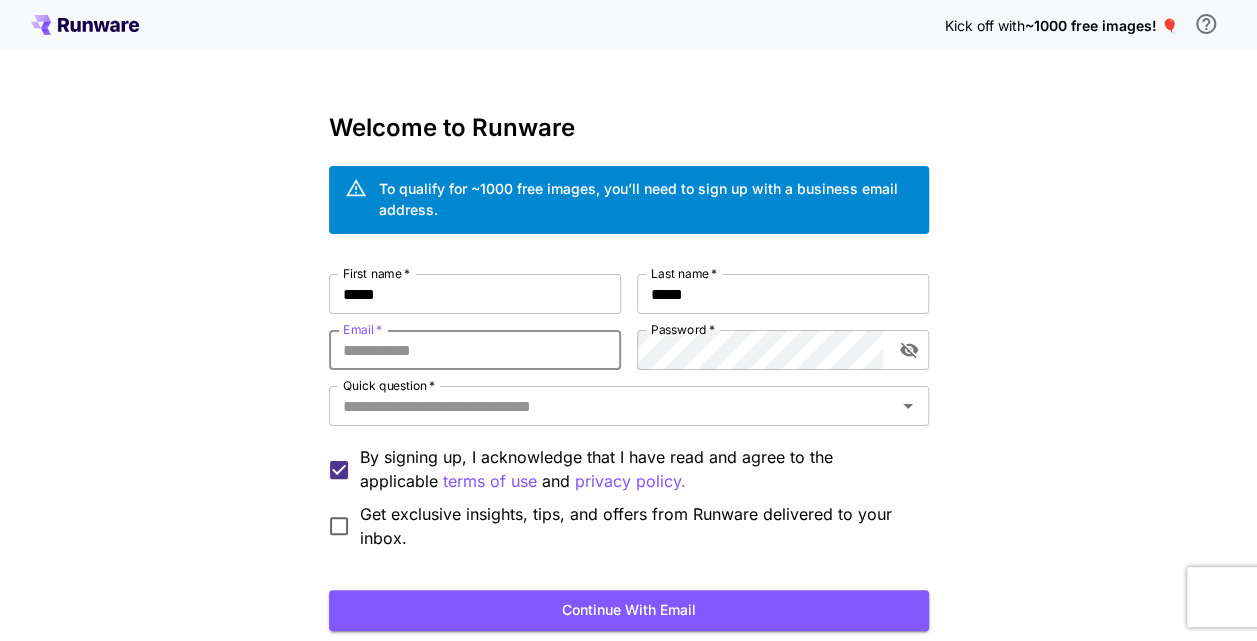 click on "Email   *" at bounding box center [475, 350] 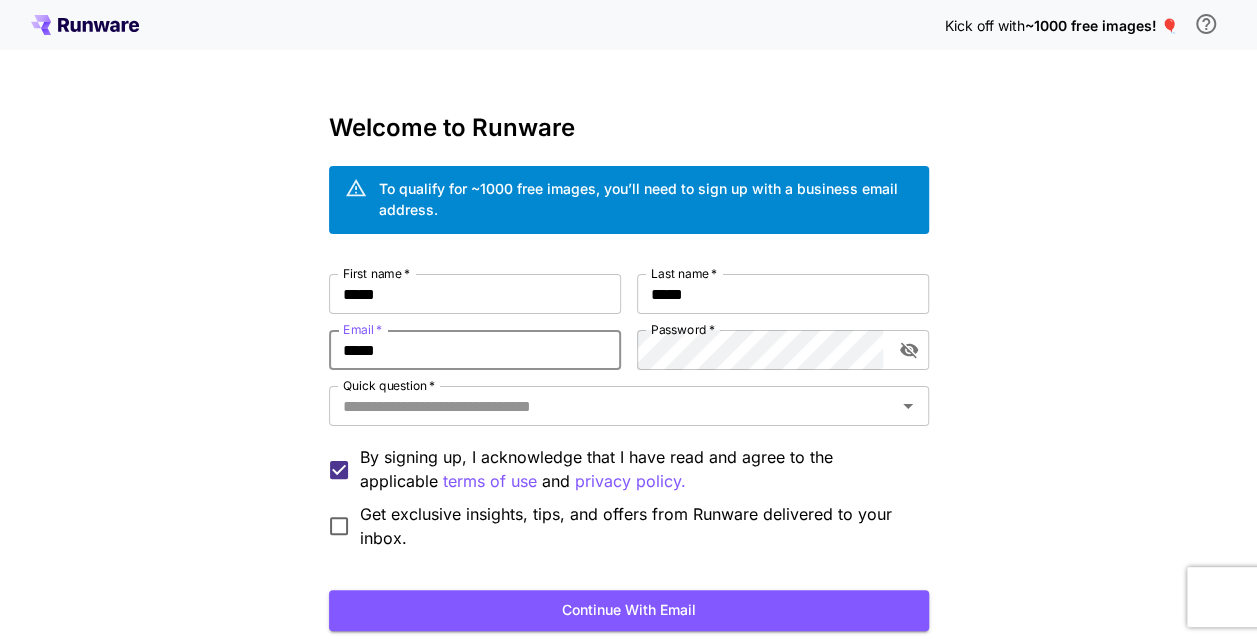 type on "**********" 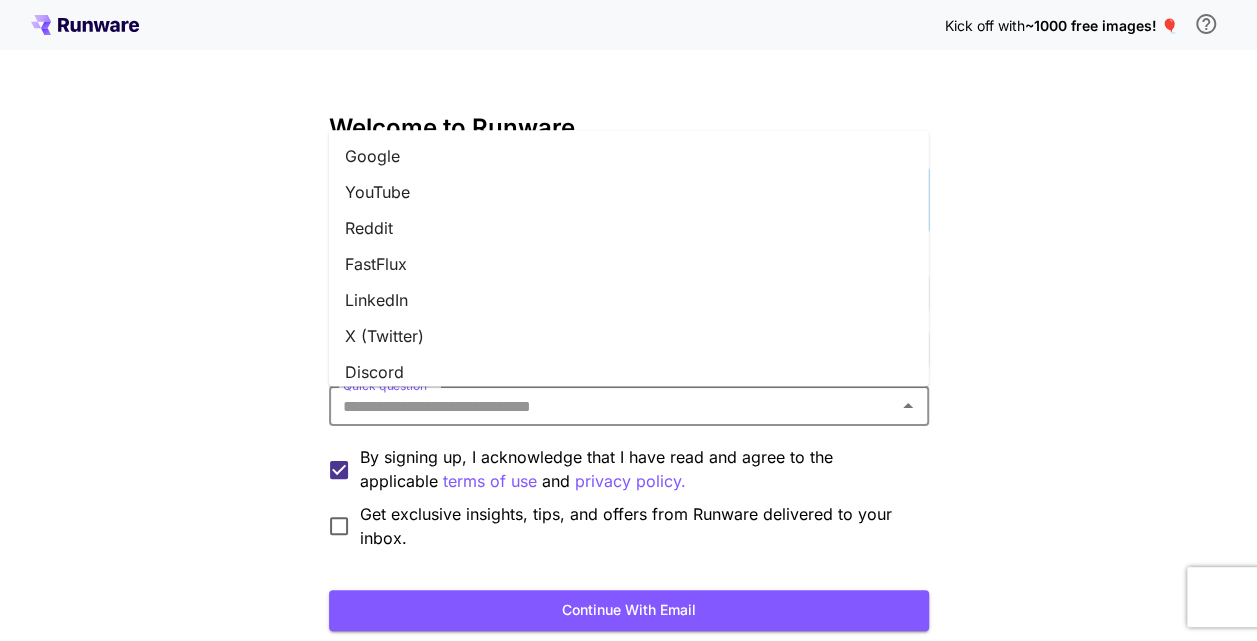 click on "Quick question   *" at bounding box center [612, 406] 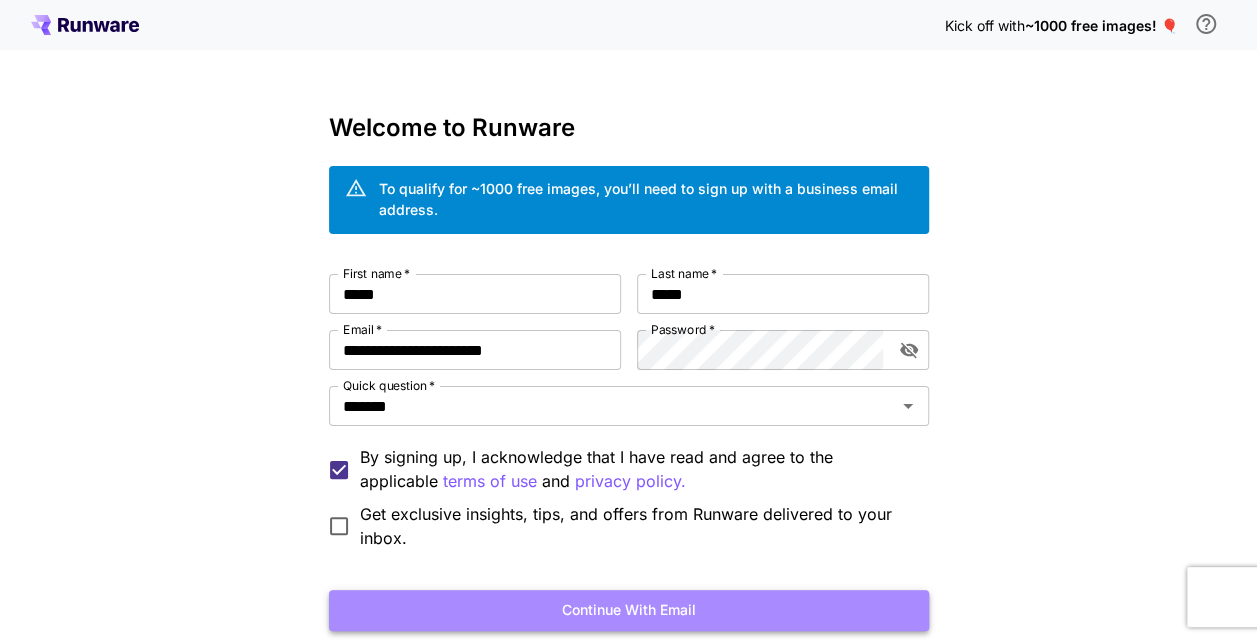 click on "Continue with email" at bounding box center (629, 610) 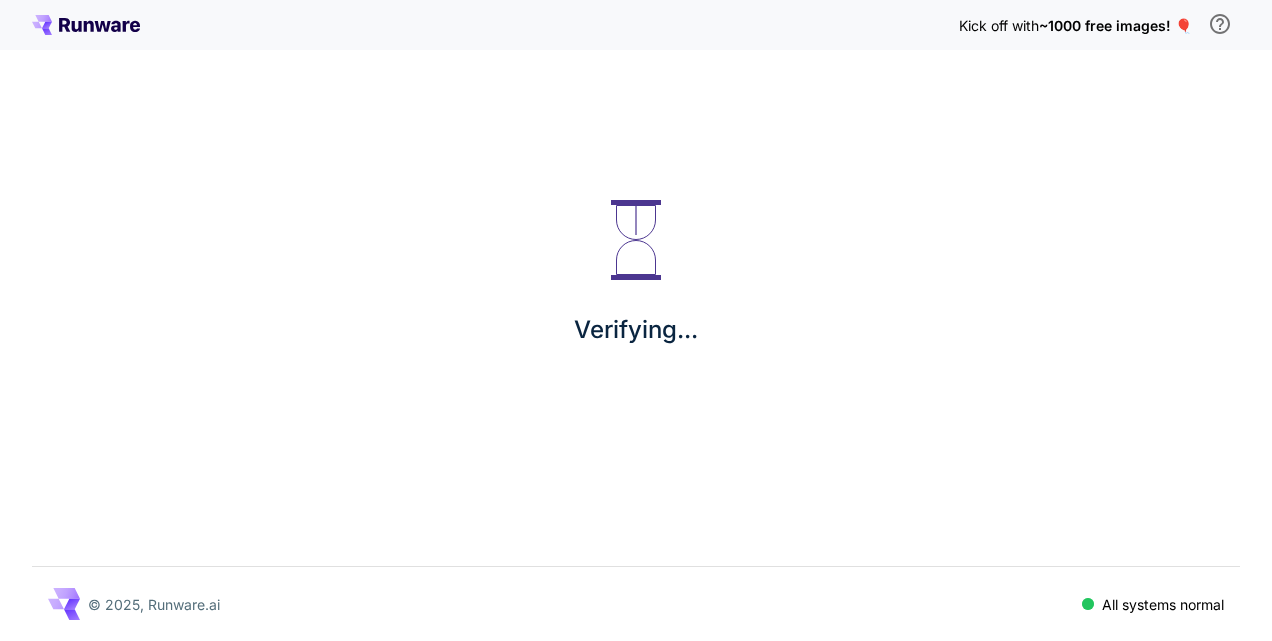 scroll, scrollTop: 0, scrollLeft: 0, axis: both 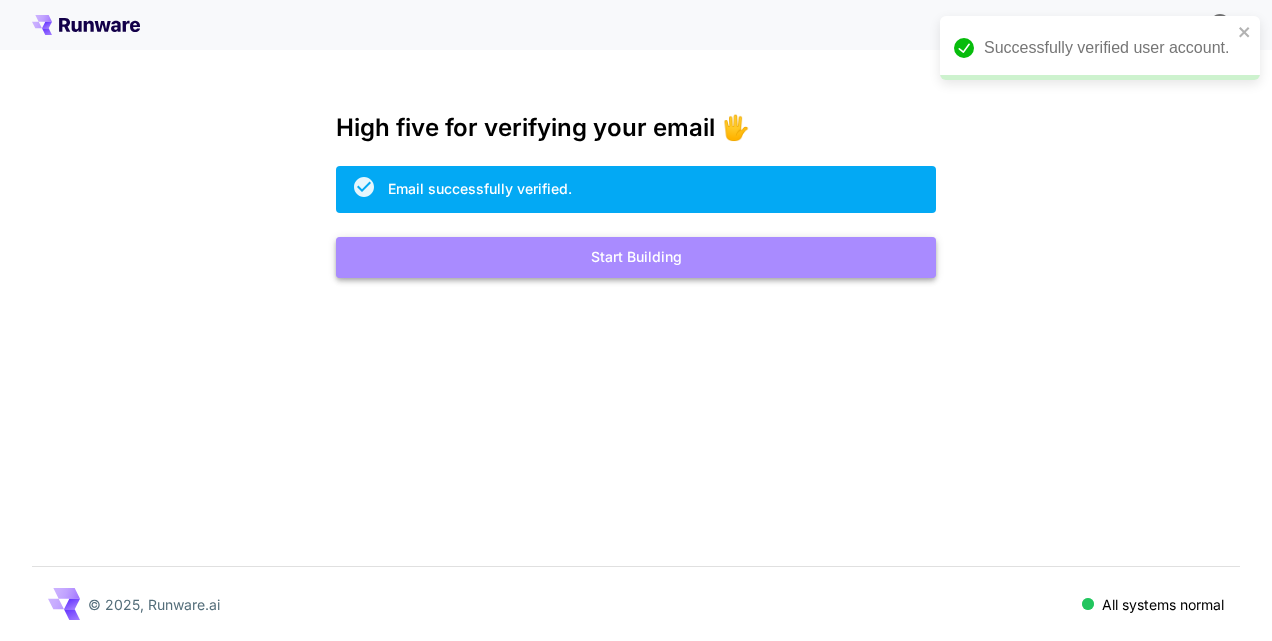 click on "Start Building" at bounding box center [636, 257] 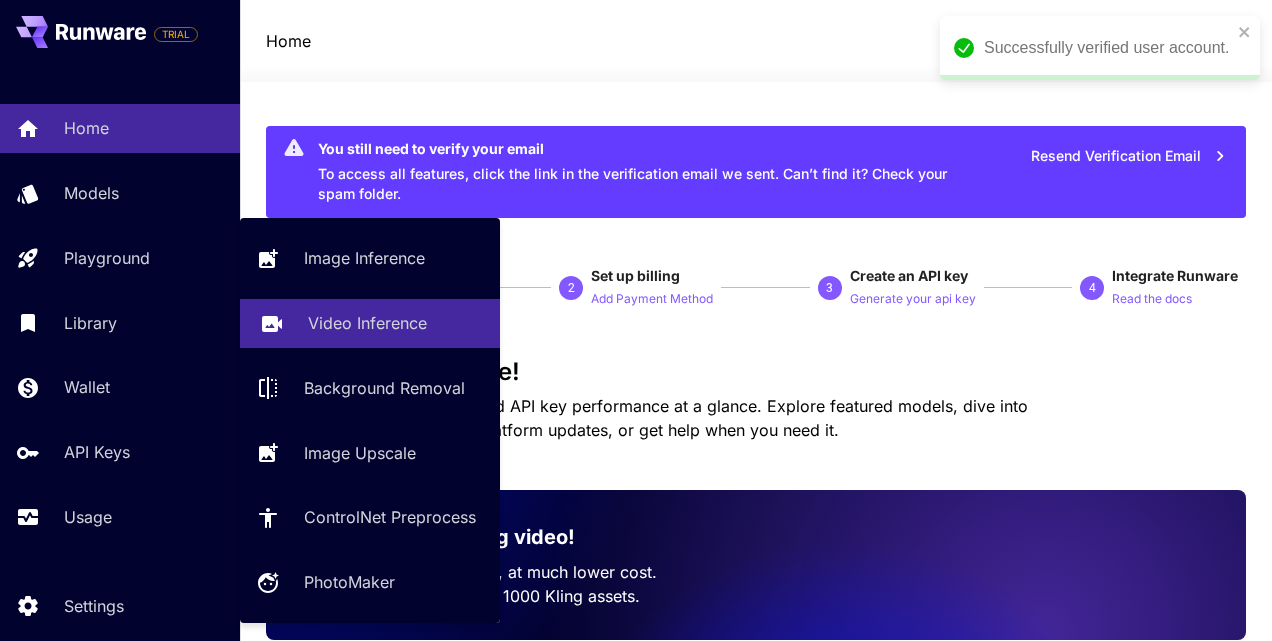 click on "Video Inference" at bounding box center (367, 323) 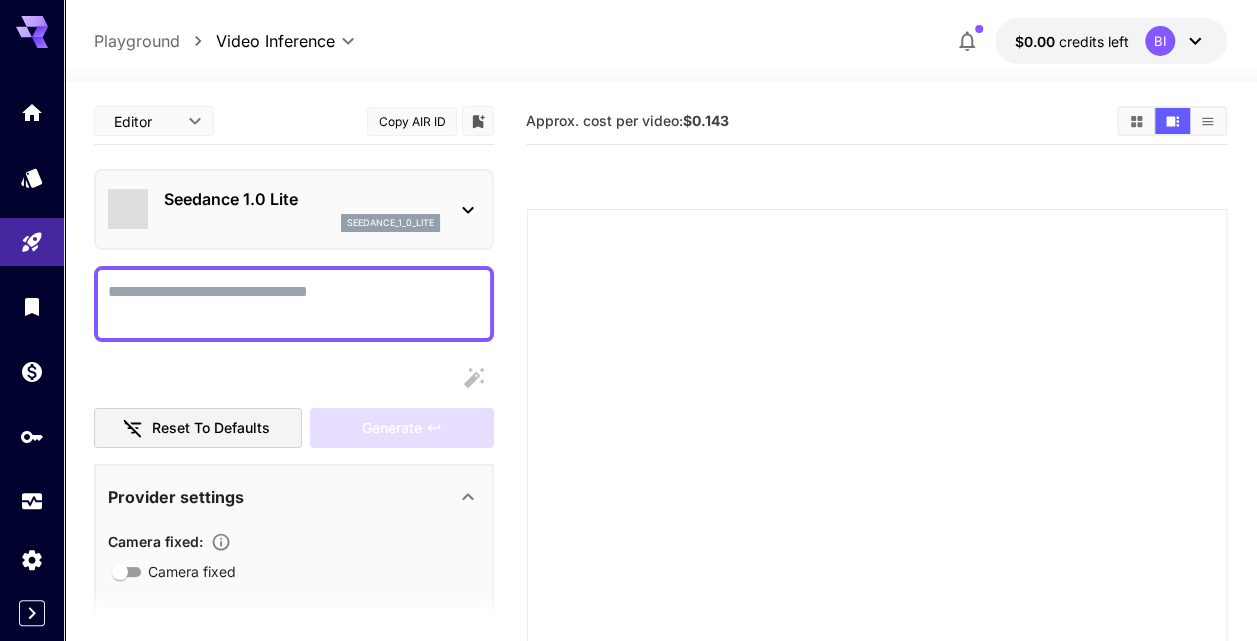 click 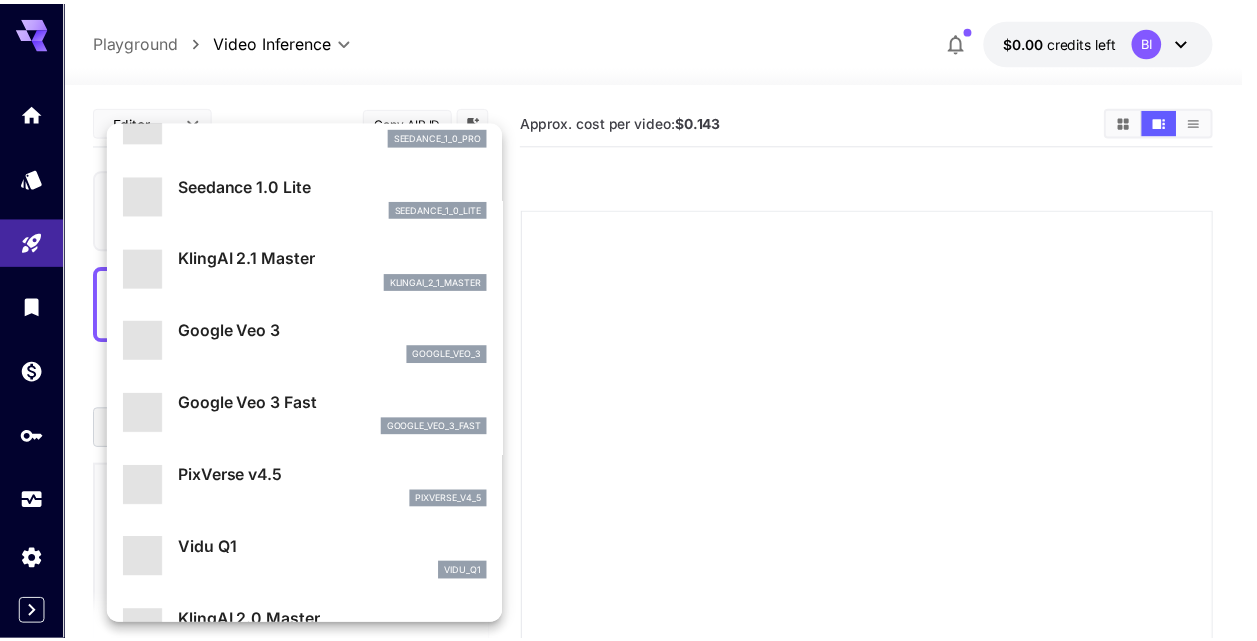 scroll, scrollTop: 216, scrollLeft: 0, axis: vertical 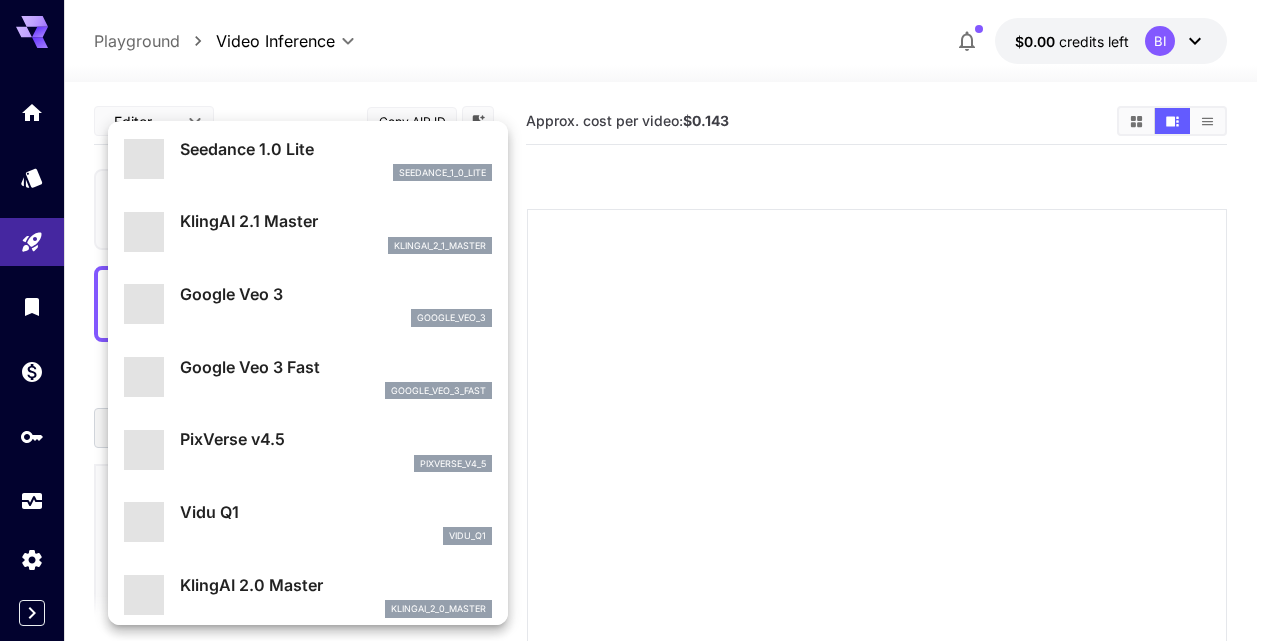 click on "google_veo_3" at bounding box center (336, 318) 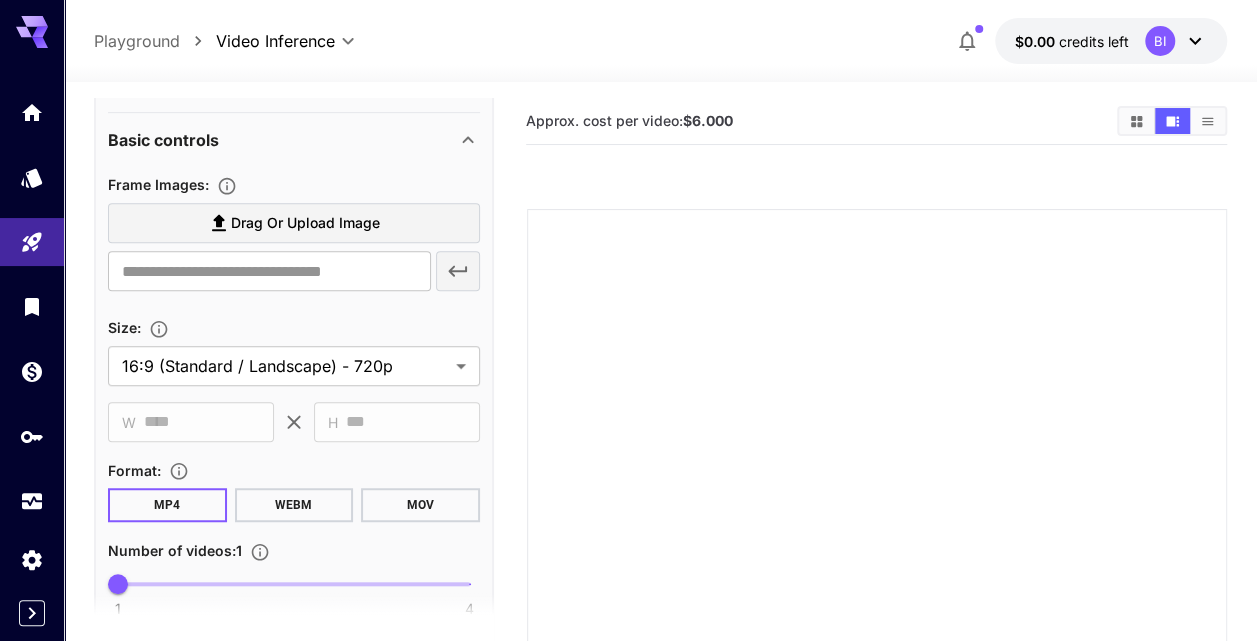 scroll, scrollTop: 596, scrollLeft: 0, axis: vertical 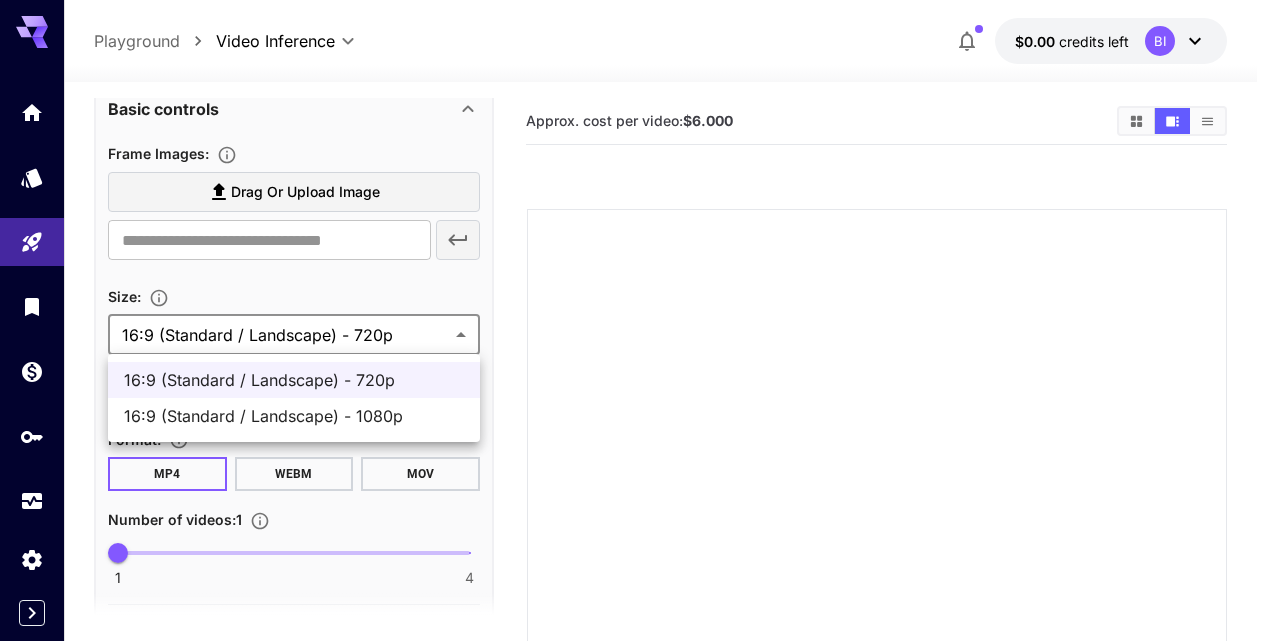 click on "**********" at bounding box center [636, 484] 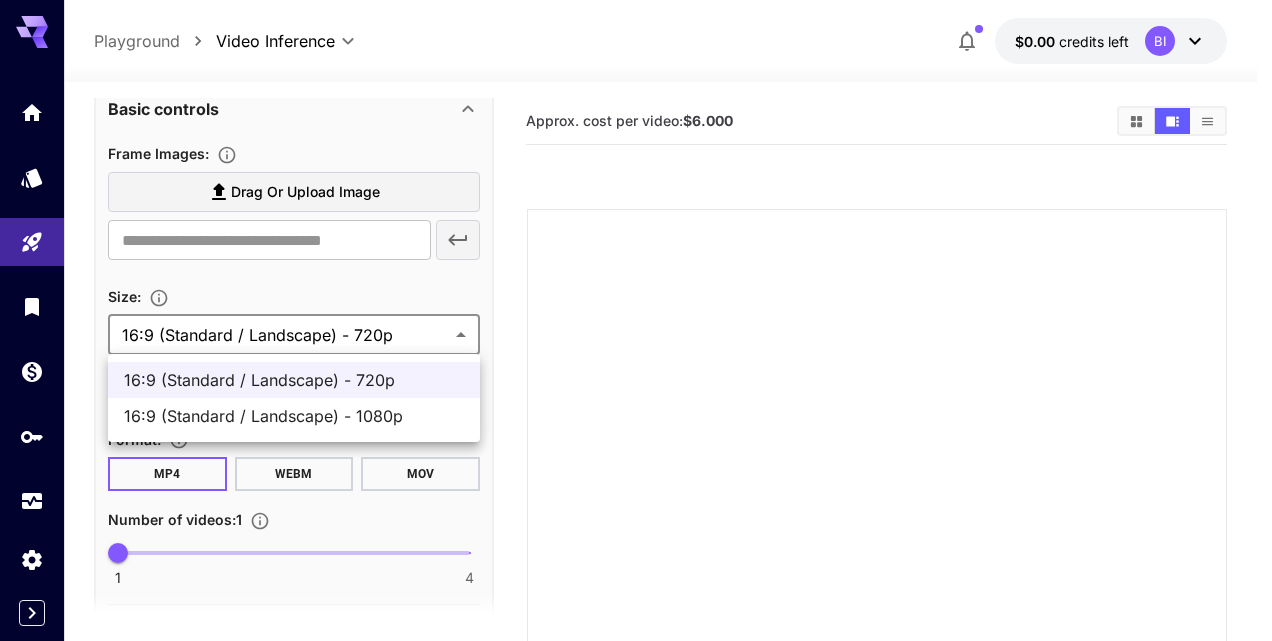 click at bounding box center [636, 320] 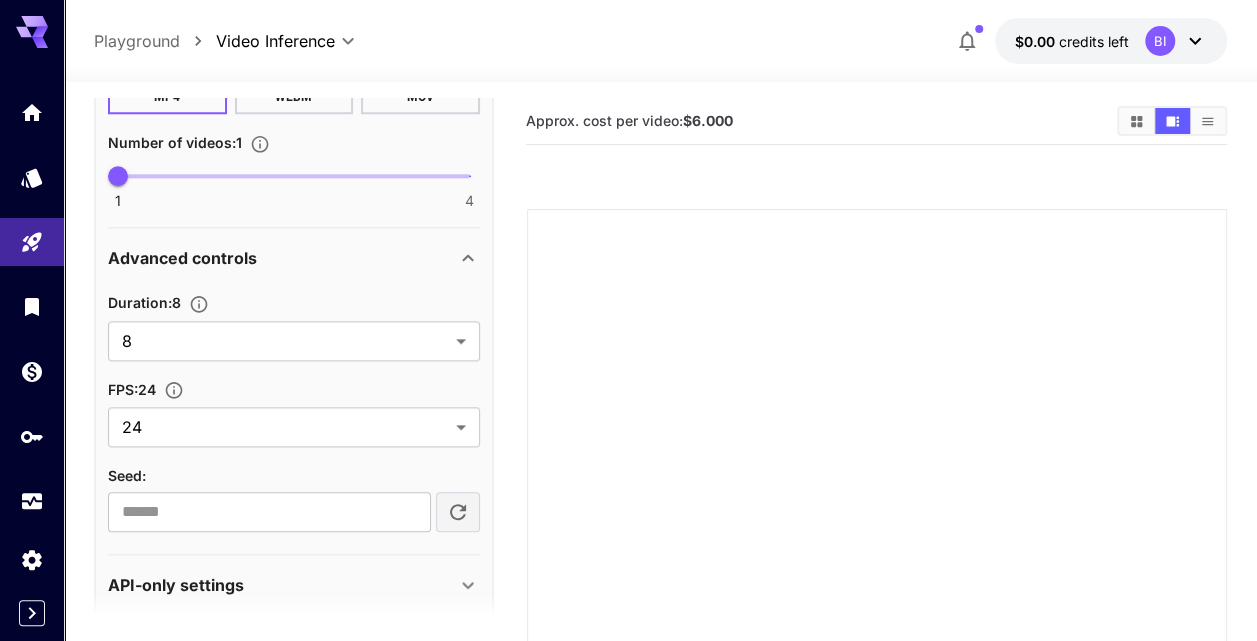 scroll, scrollTop: 996, scrollLeft: 0, axis: vertical 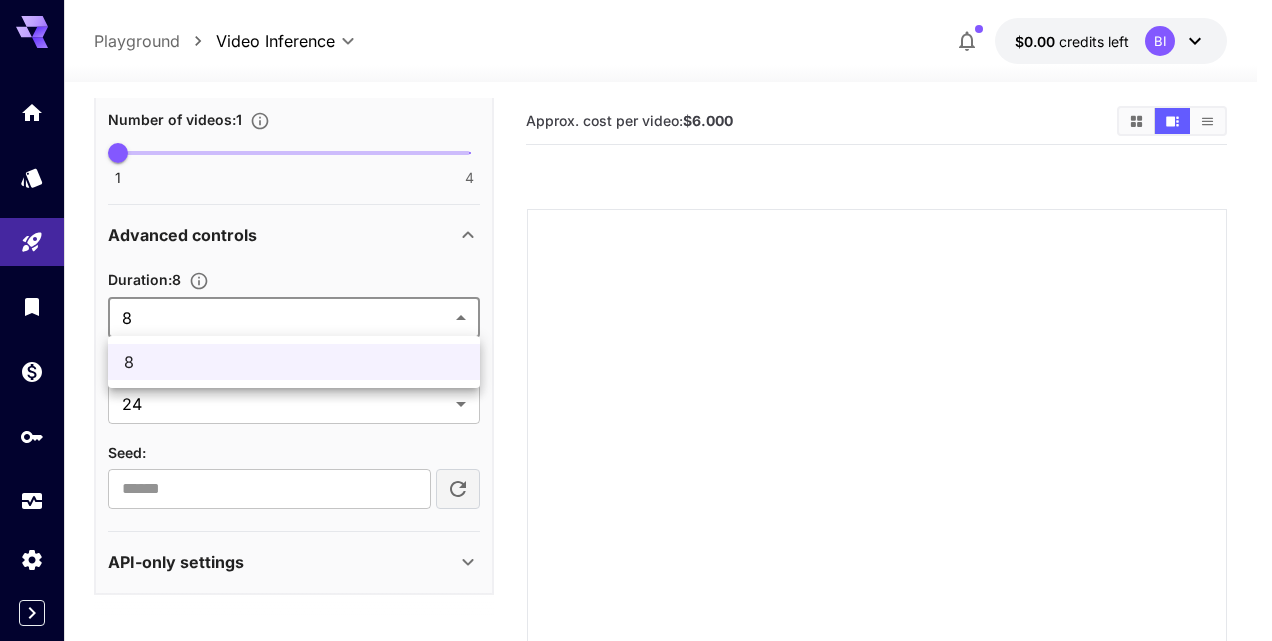 click on "**********" at bounding box center [636, 484] 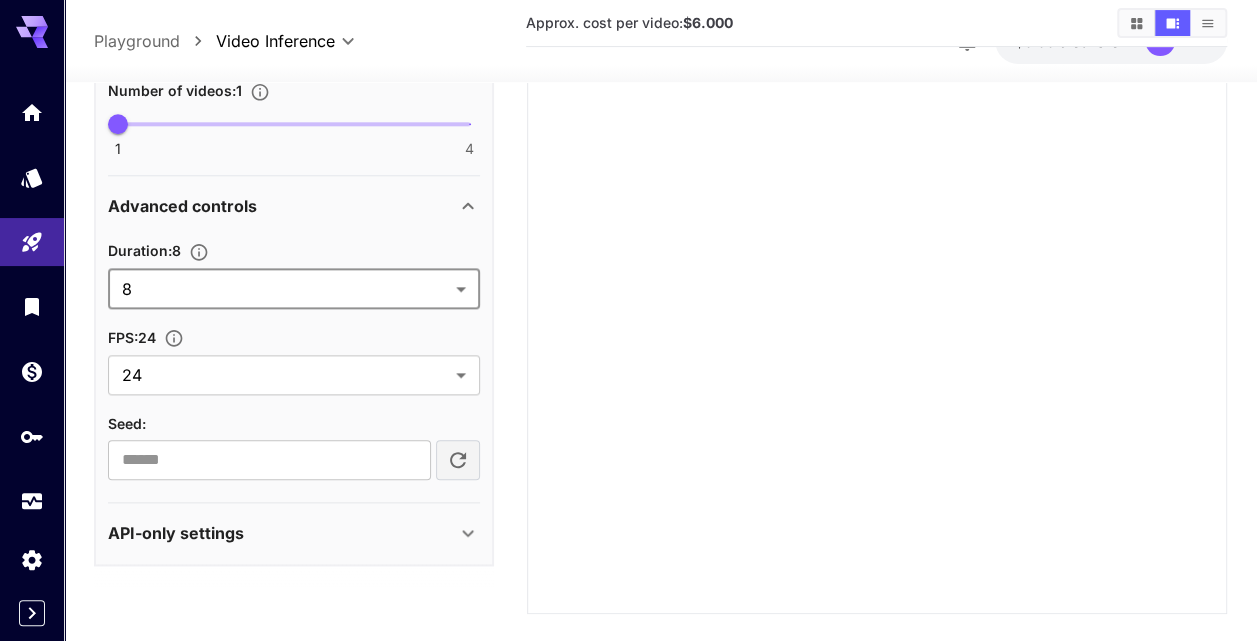 scroll, scrollTop: 299, scrollLeft: 0, axis: vertical 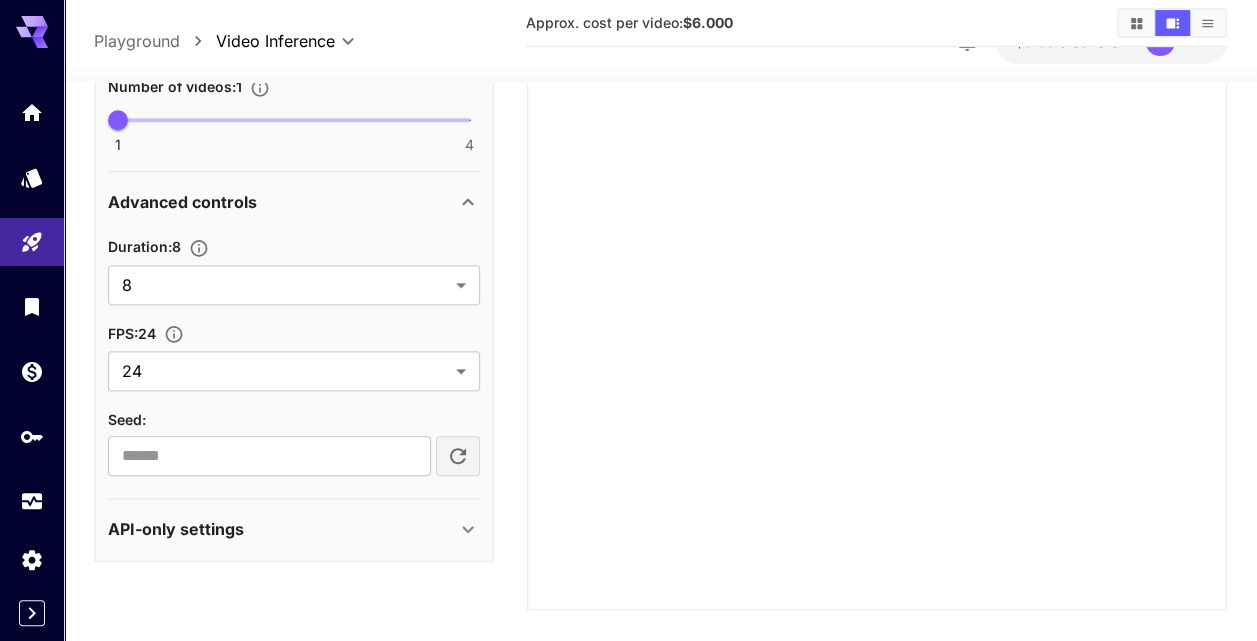 click on "API-only settings" at bounding box center (282, 530) 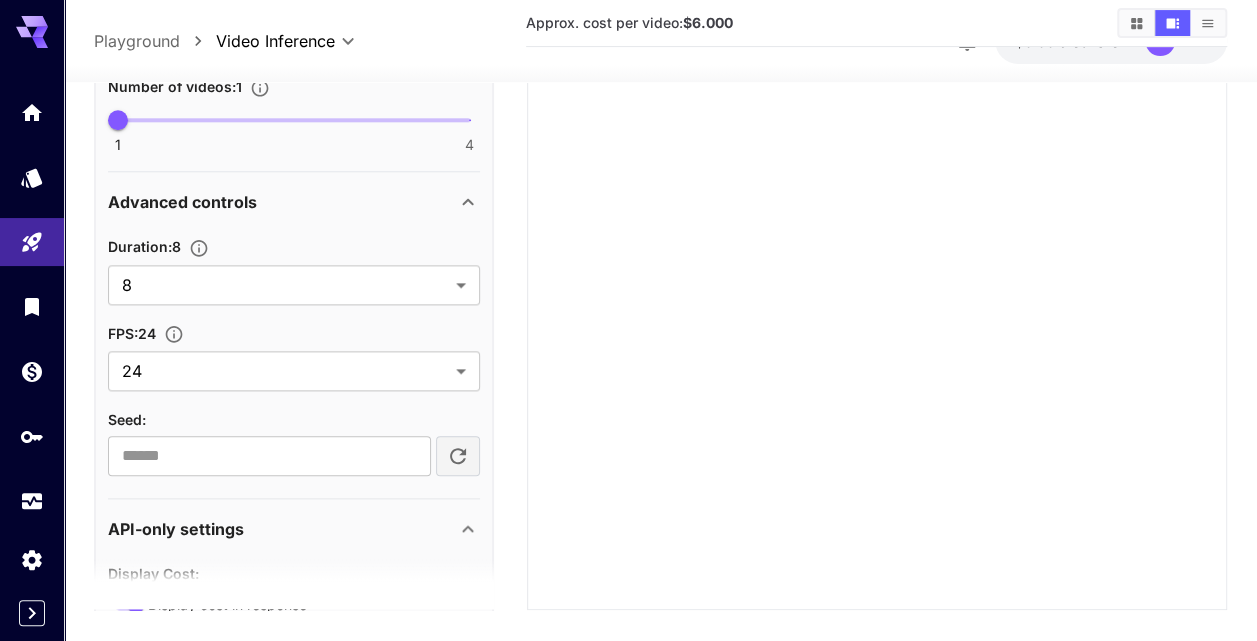 click on "API-only settings" at bounding box center (282, 530) 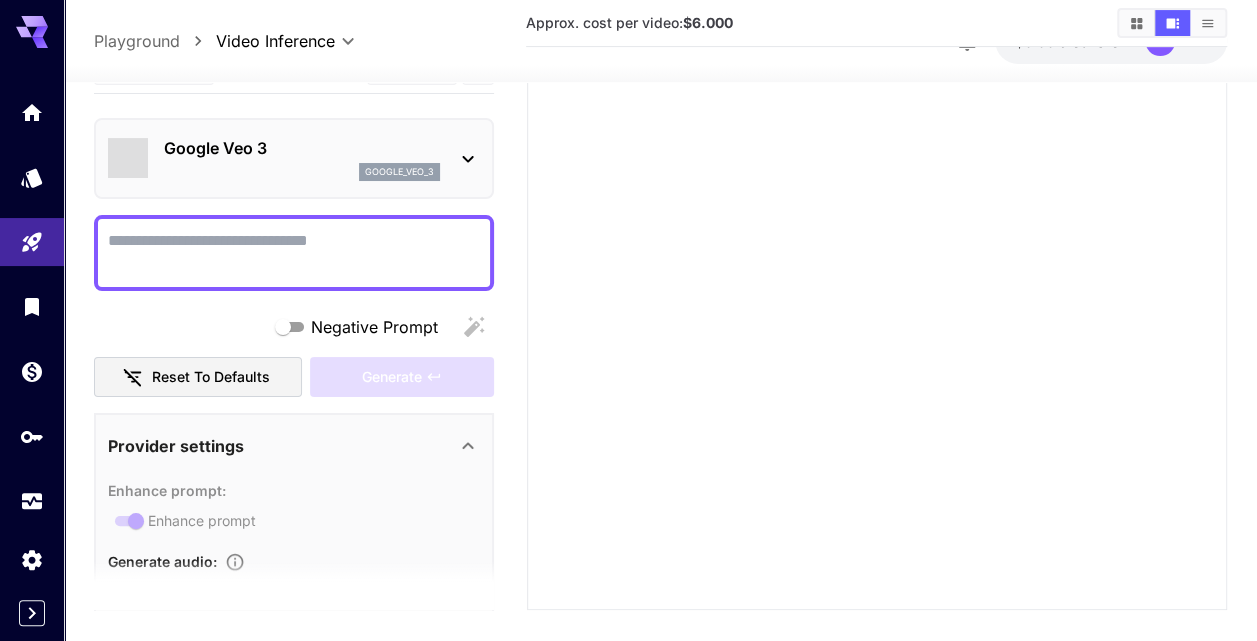 scroll, scrollTop: 0, scrollLeft: 0, axis: both 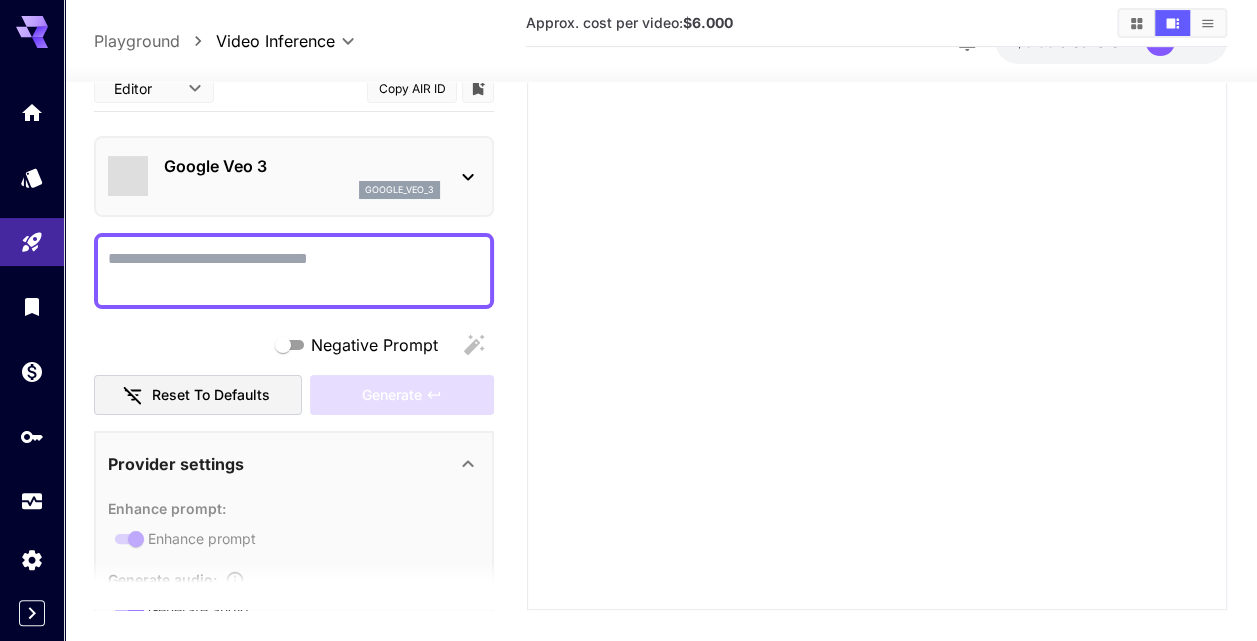 click at bounding box center [294, 271] 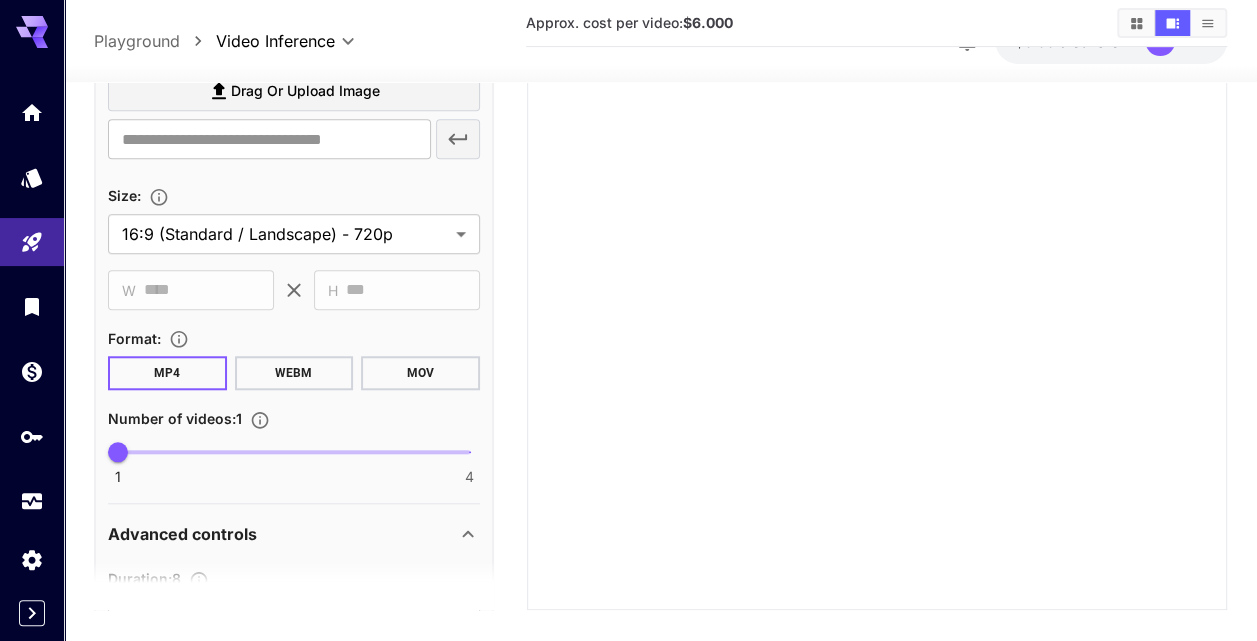 scroll, scrollTop: 1092, scrollLeft: 0, axis: vertical 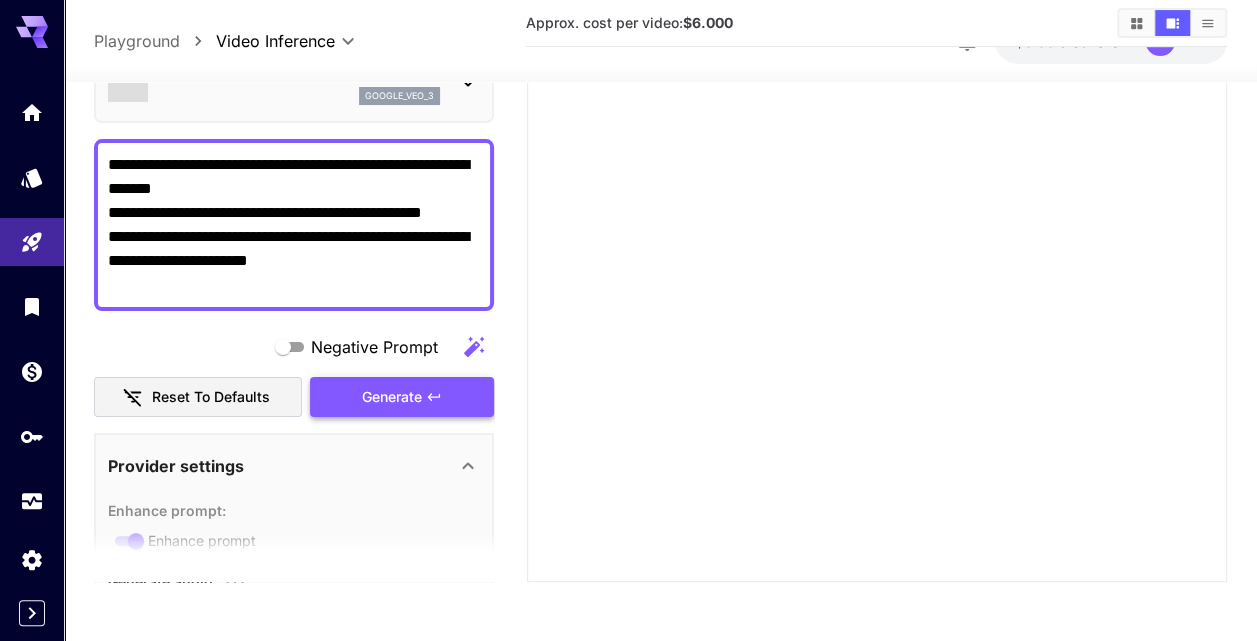type on "**********" 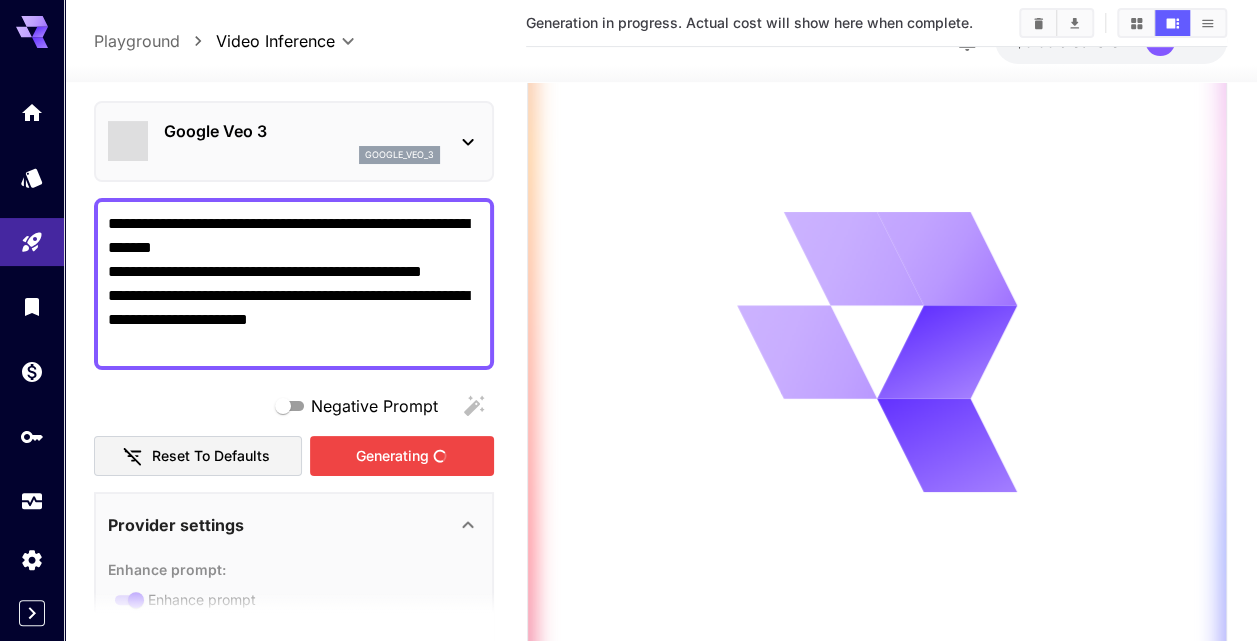click on "**********" at bounding box center (294, 824) 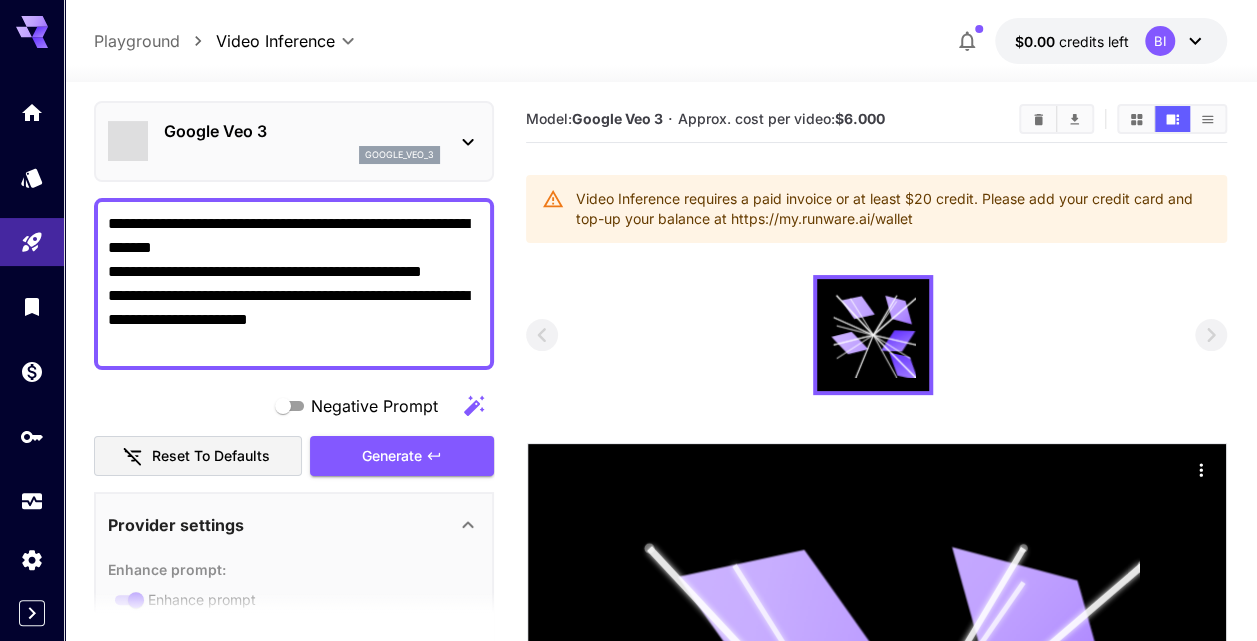 scroll, scrollTop: 0, scrollLeft: 0, axis: both 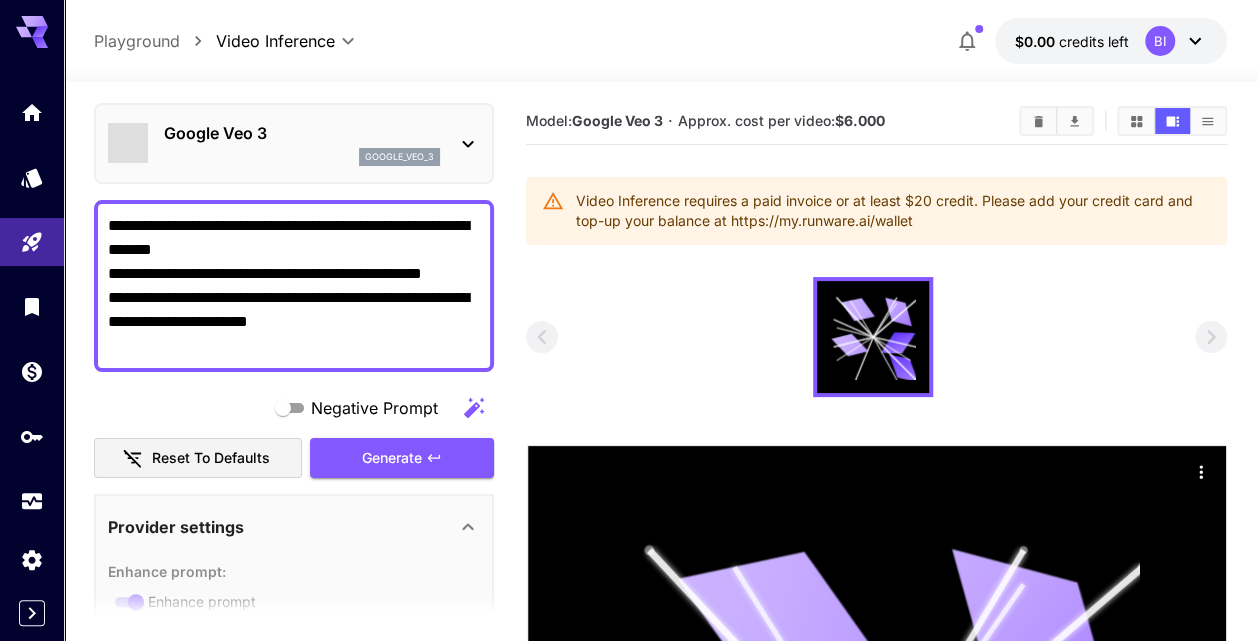 click 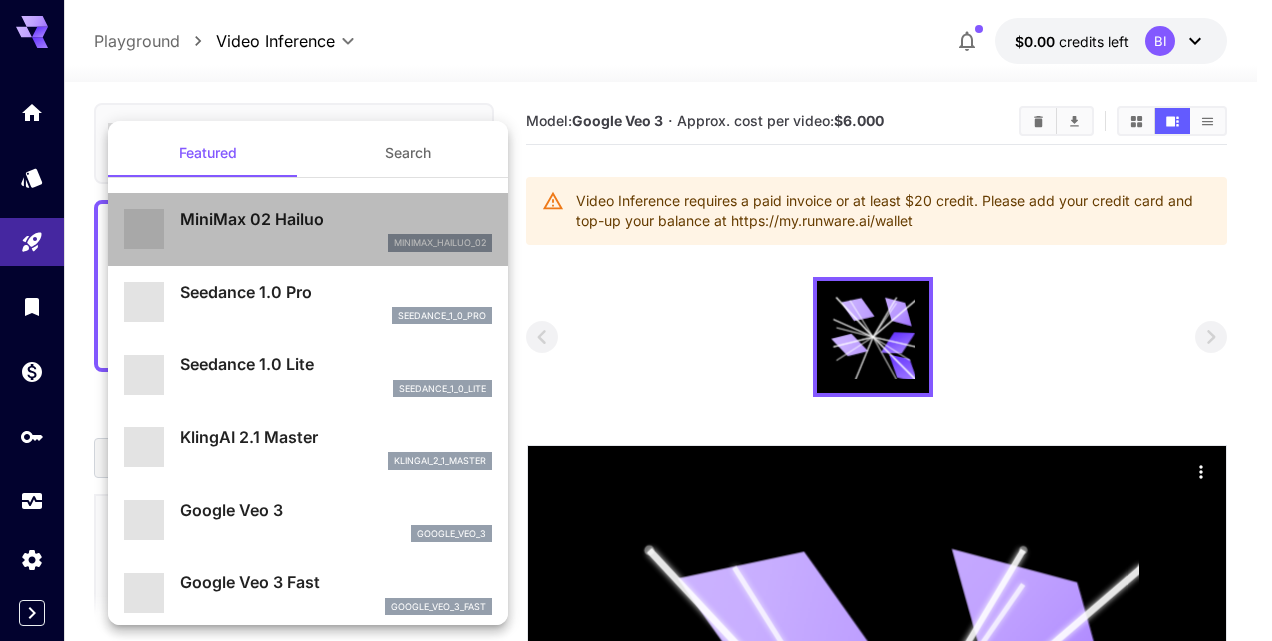click on "minimax_hailuo_02" at bounding box center [336, 243] 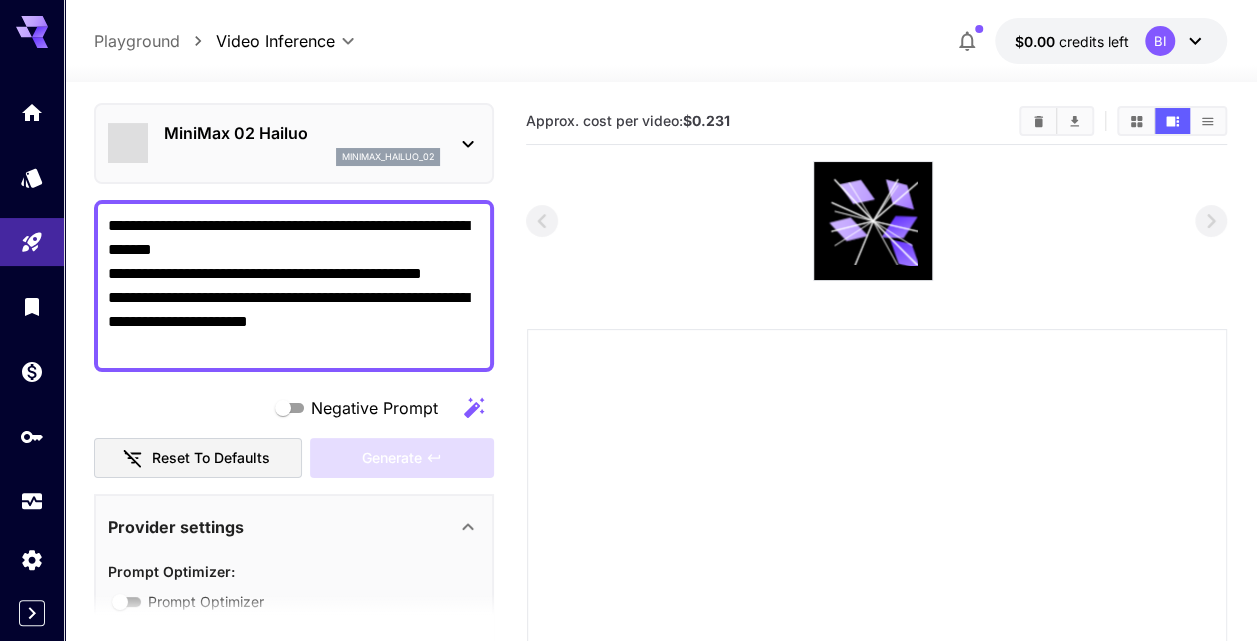 click on "**********" at bounding box center (294, 286) 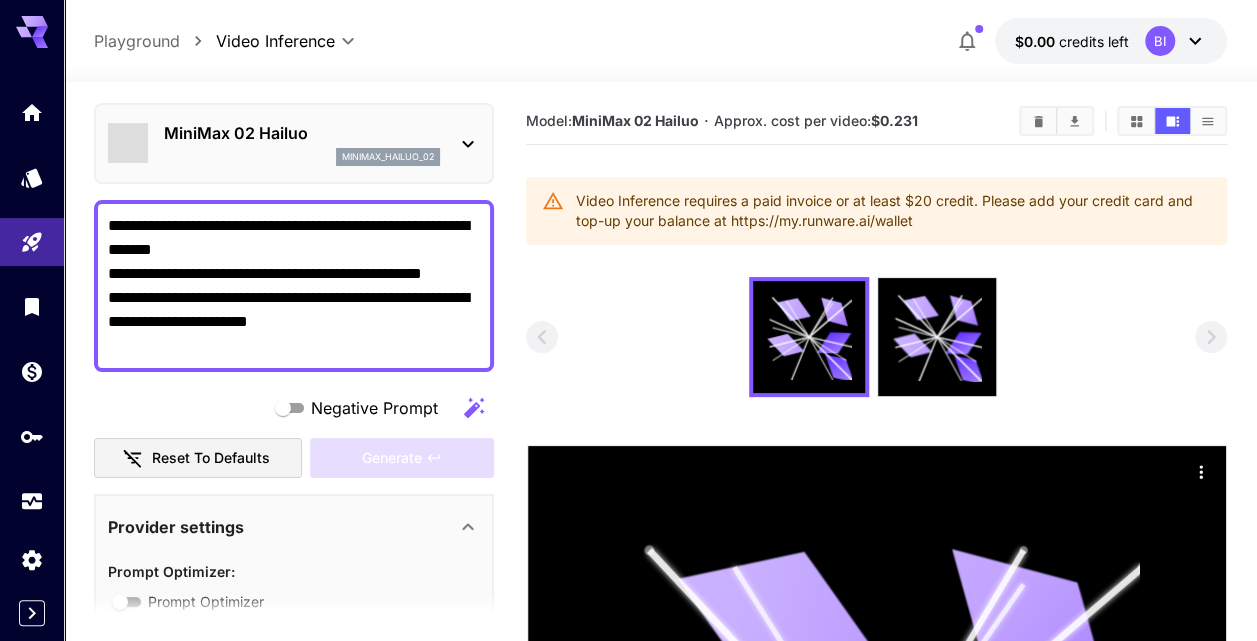 click 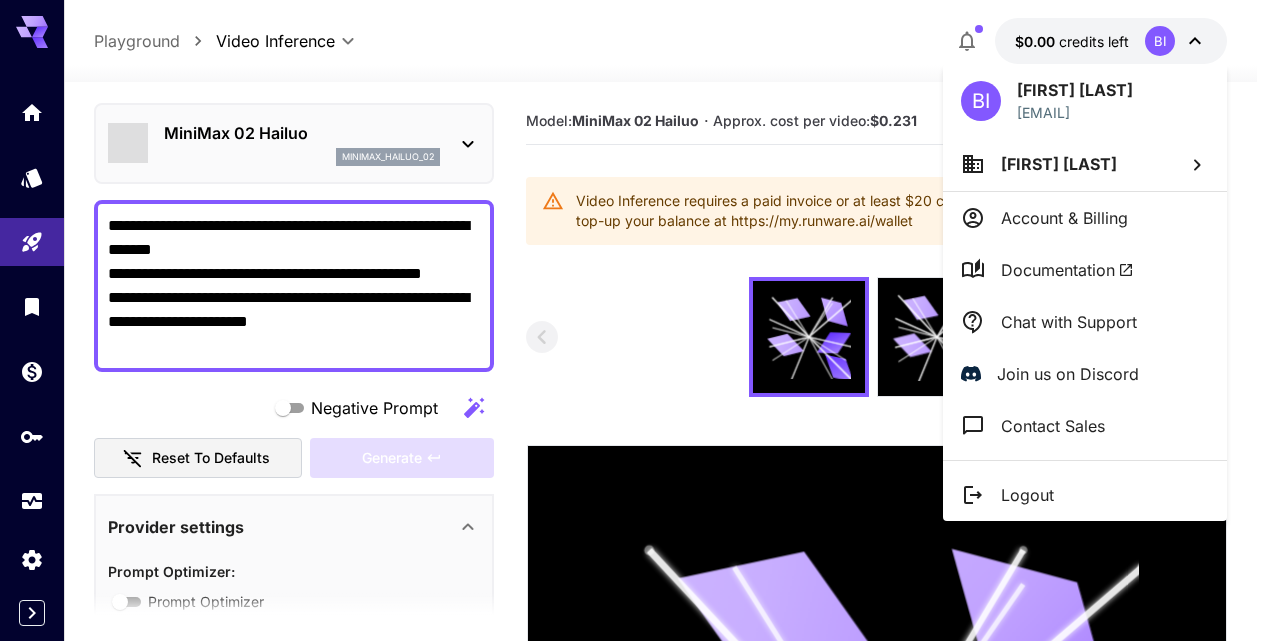 click at bounding box center [636, 320] 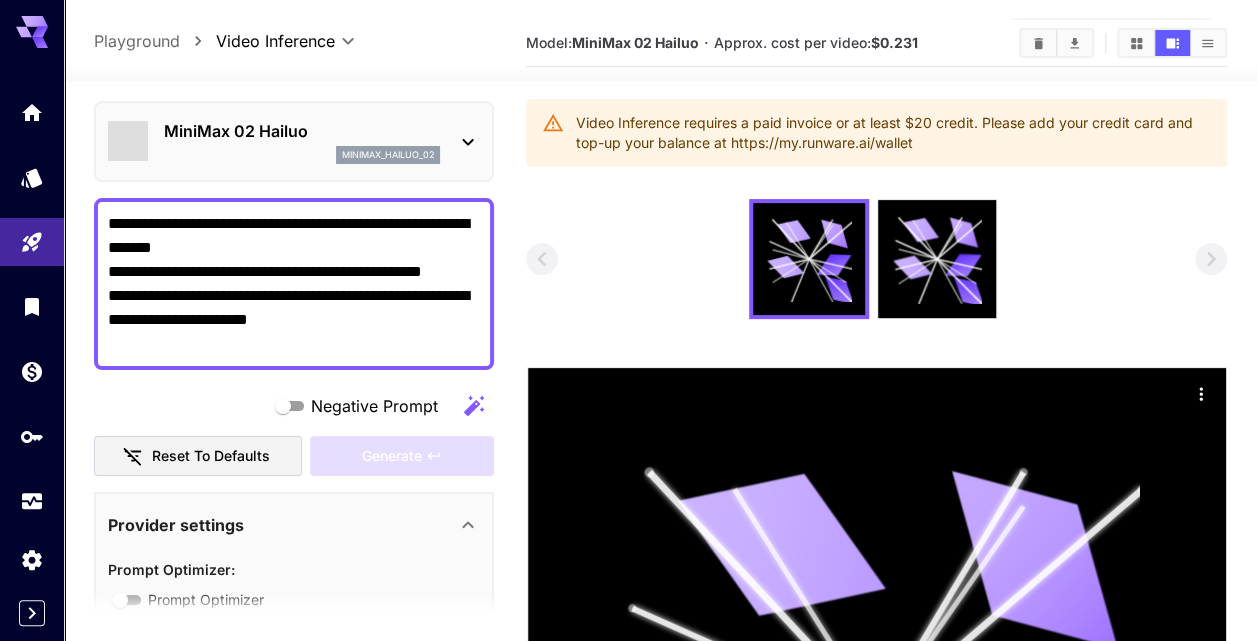 scroll, scrollTop: 0, scrollLeft: 0, axis: both 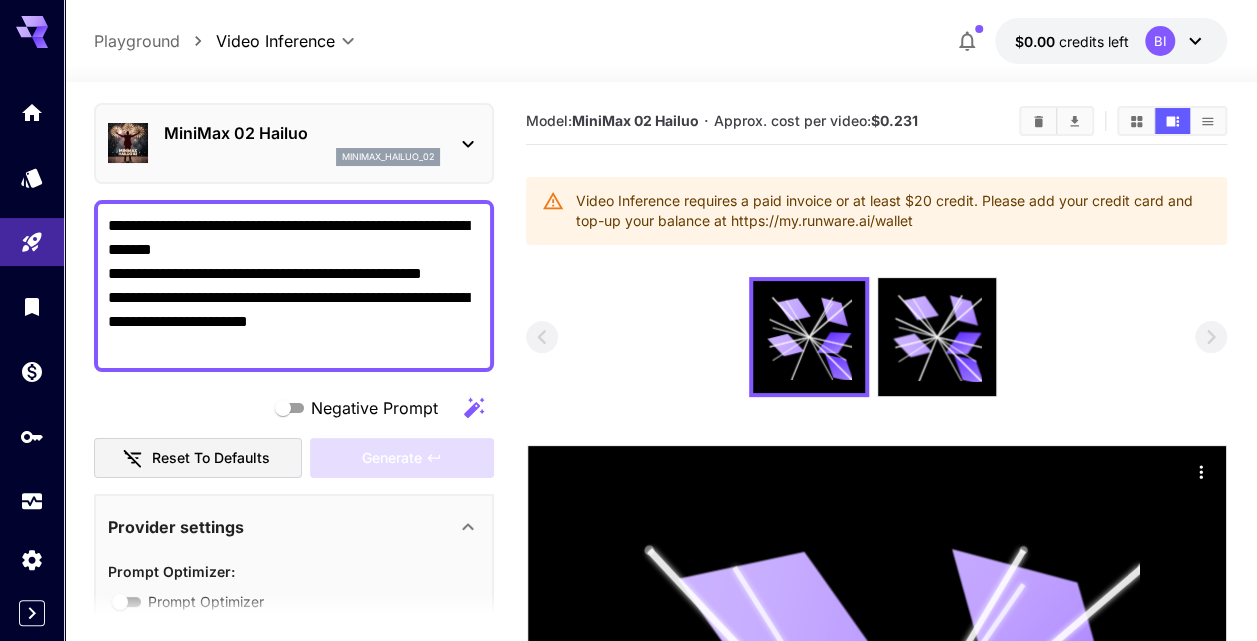 click 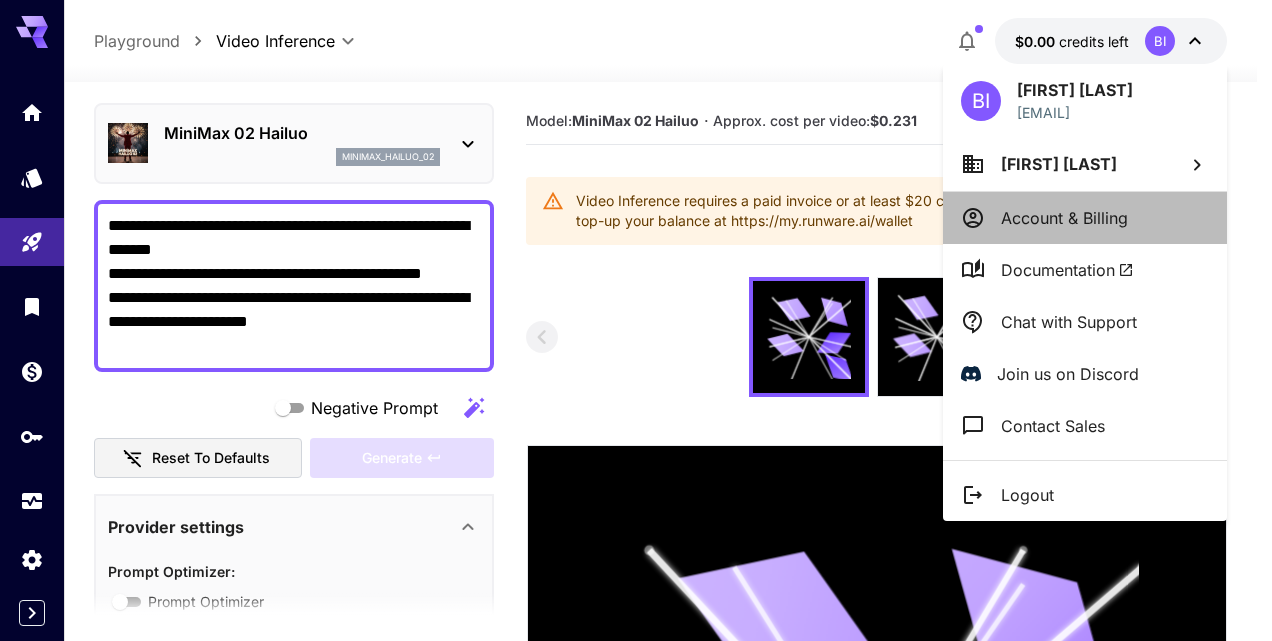 click on "Account & Billing" at bounding box center [1064, 218] 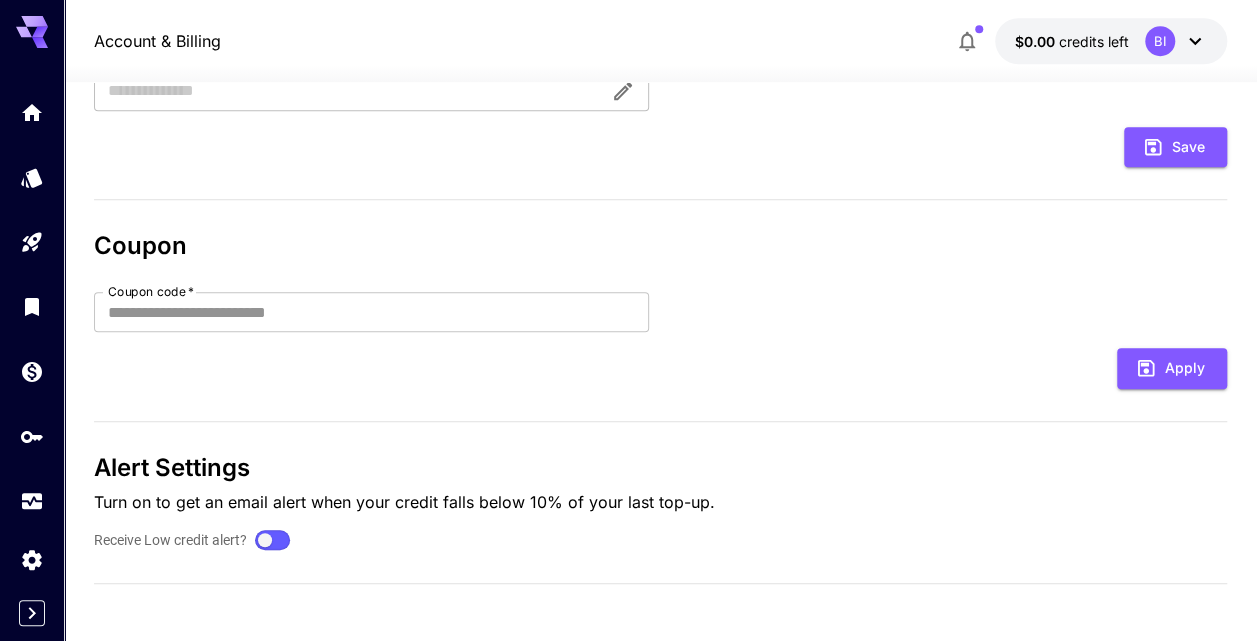 scroll, scrollTop: 0, scrollLeft: 0, axis: both 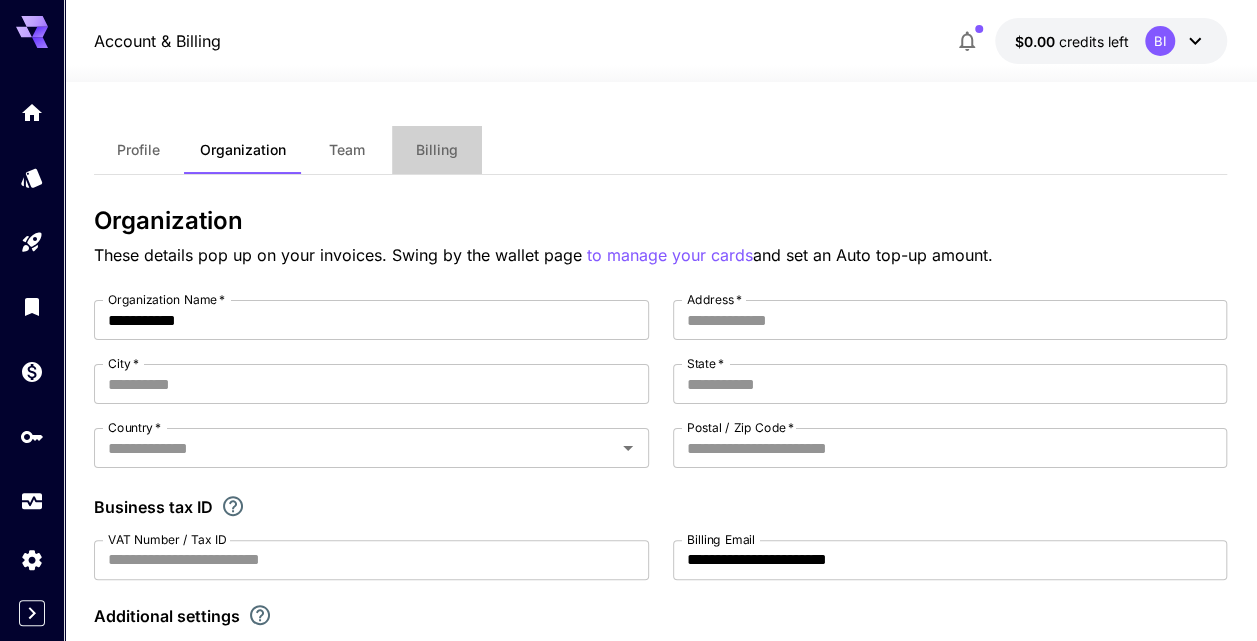 click on "Billing" at bounding box center (437, 150) 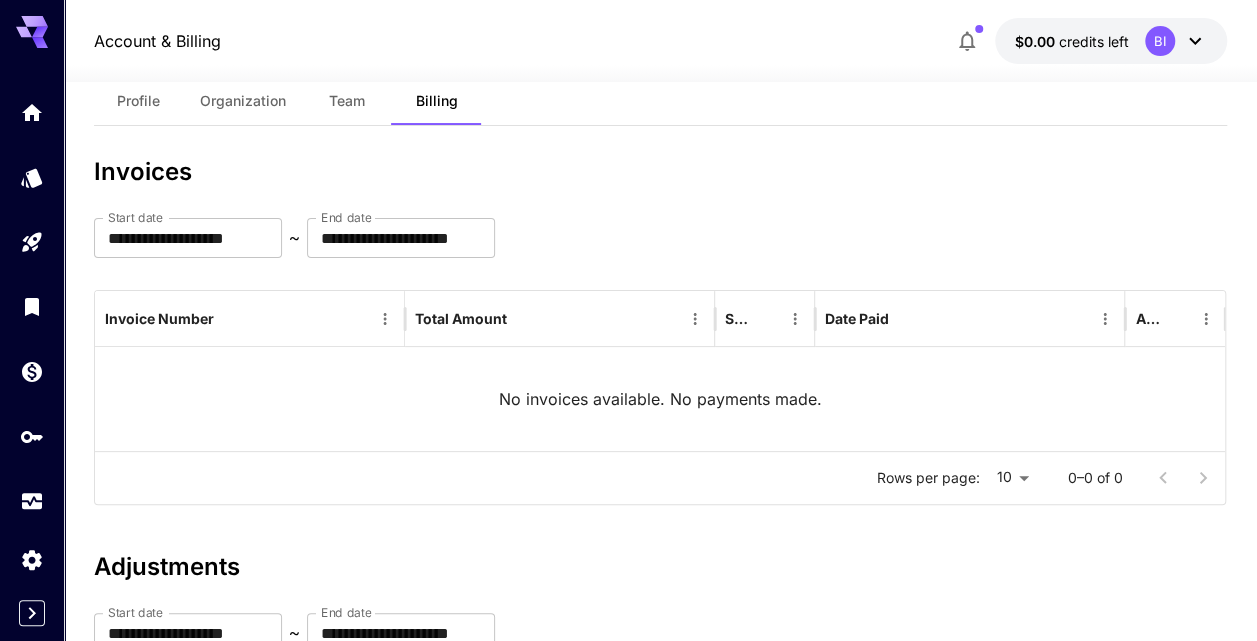 scroll, scrollTop: 313, scrollLeft: 0, axis: vertical 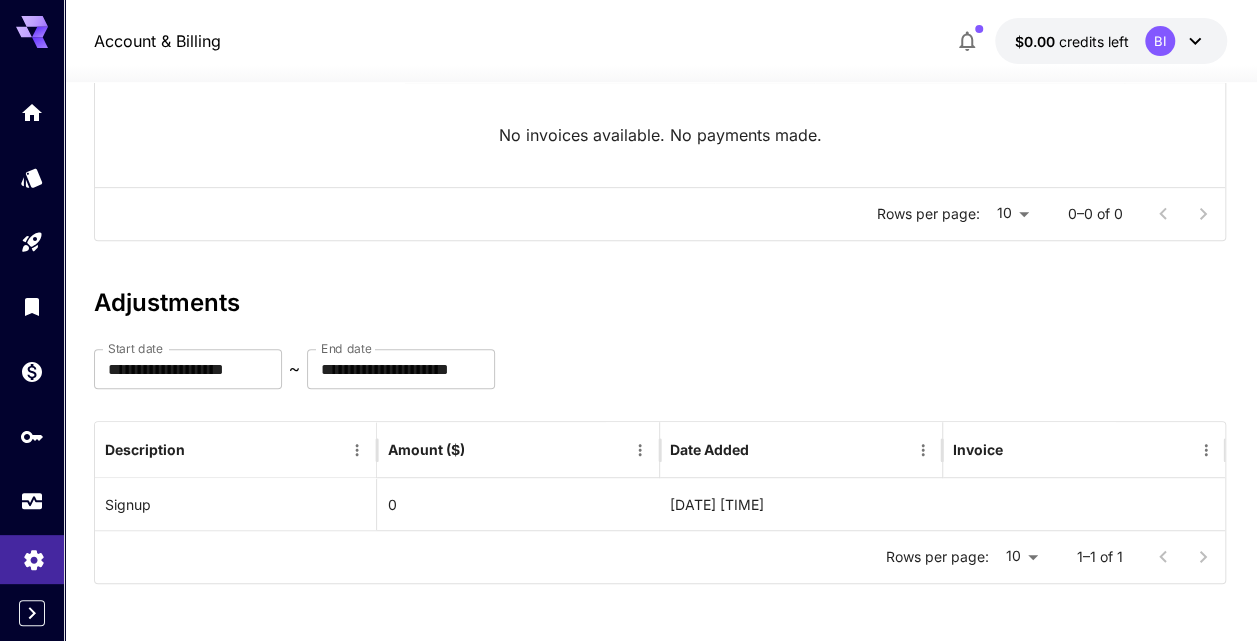 click at bounding box center (32, 559) 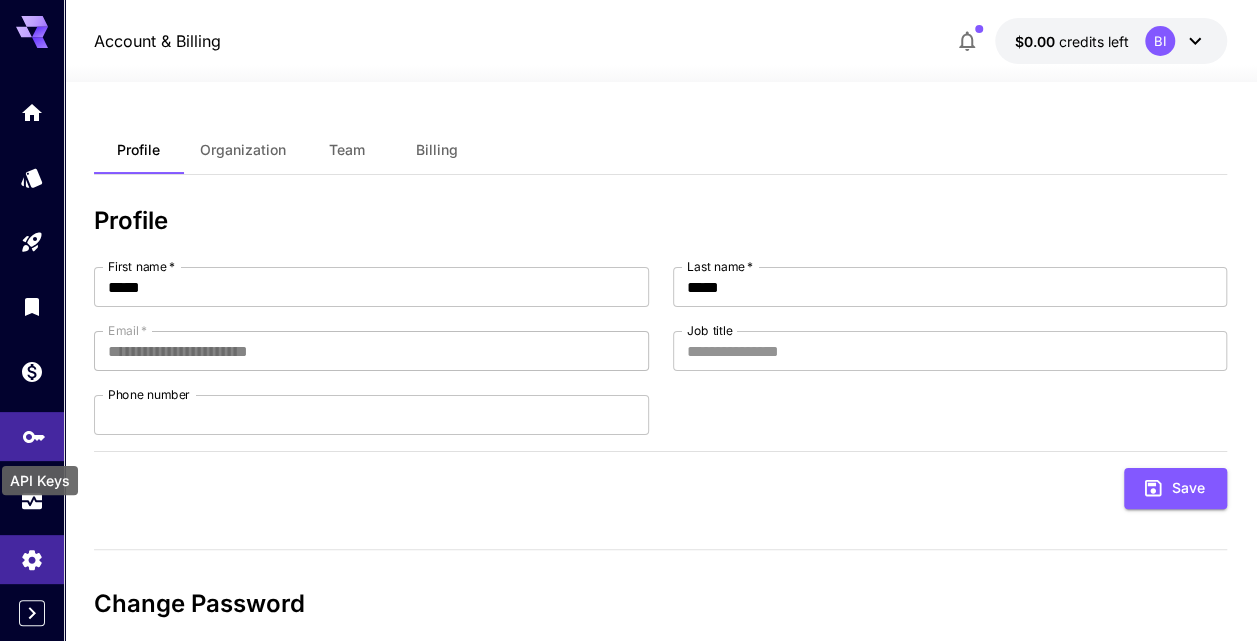 scroll, scrollTop: 8, scrollLeft: 0, axis: vertical 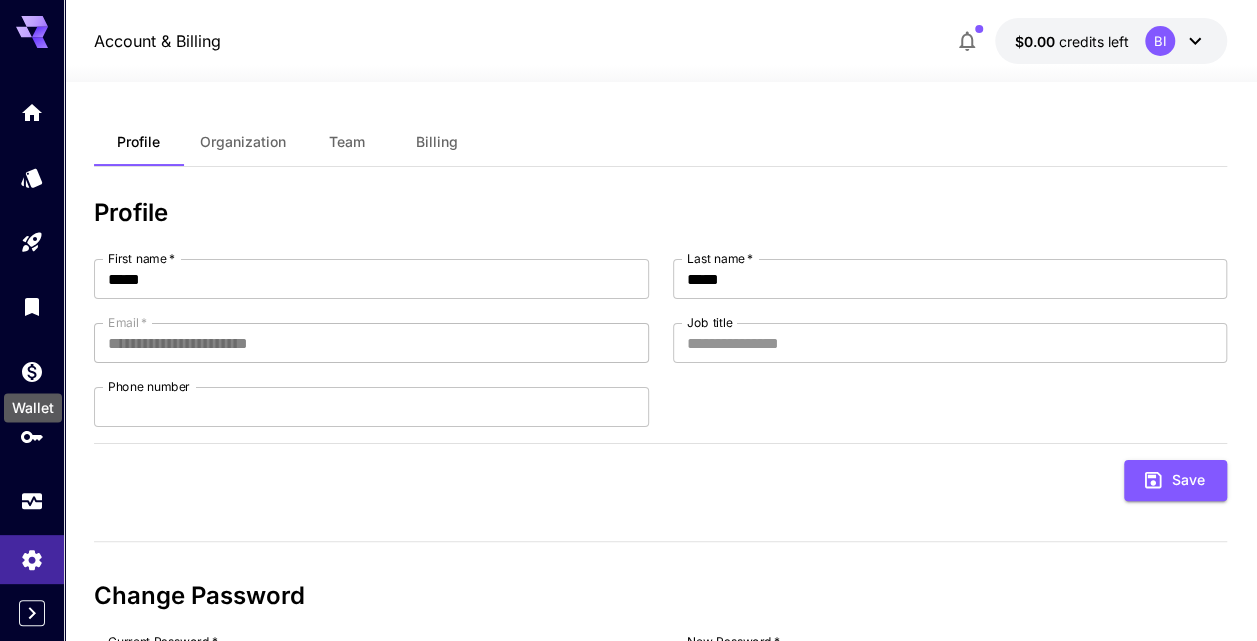 drag, startPoint x: 28, startPoint y: 374, endPoint x: 28, endPoint y: 395, distance: 21 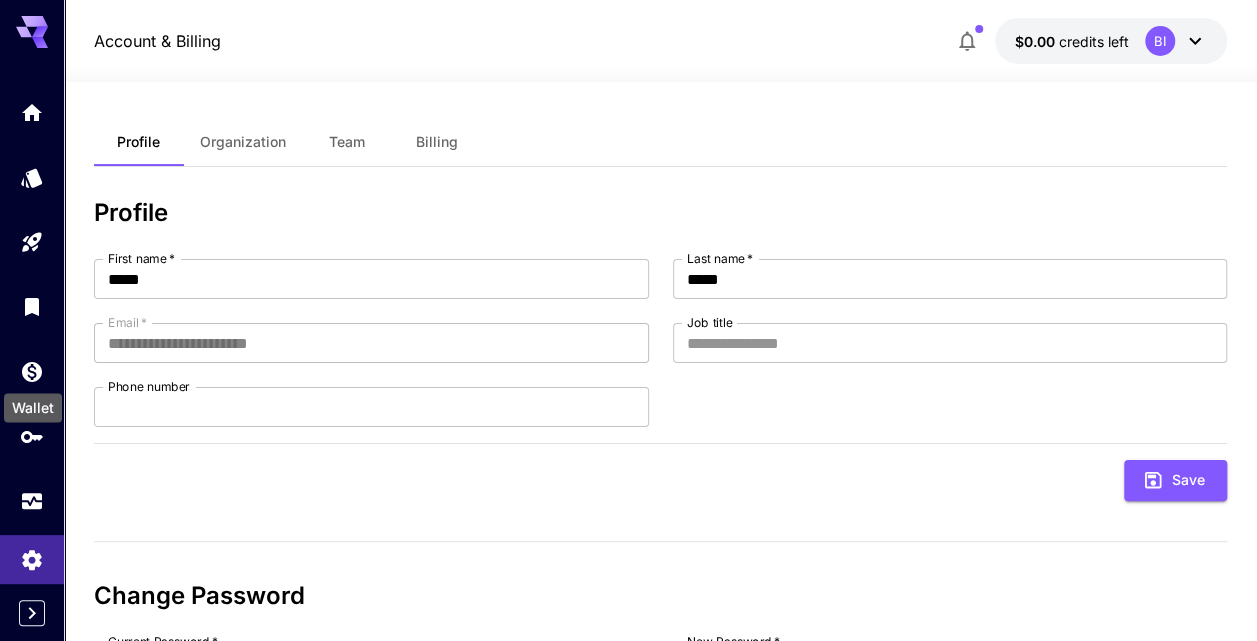 click on "Wallet" at bounding box center [33, 407] 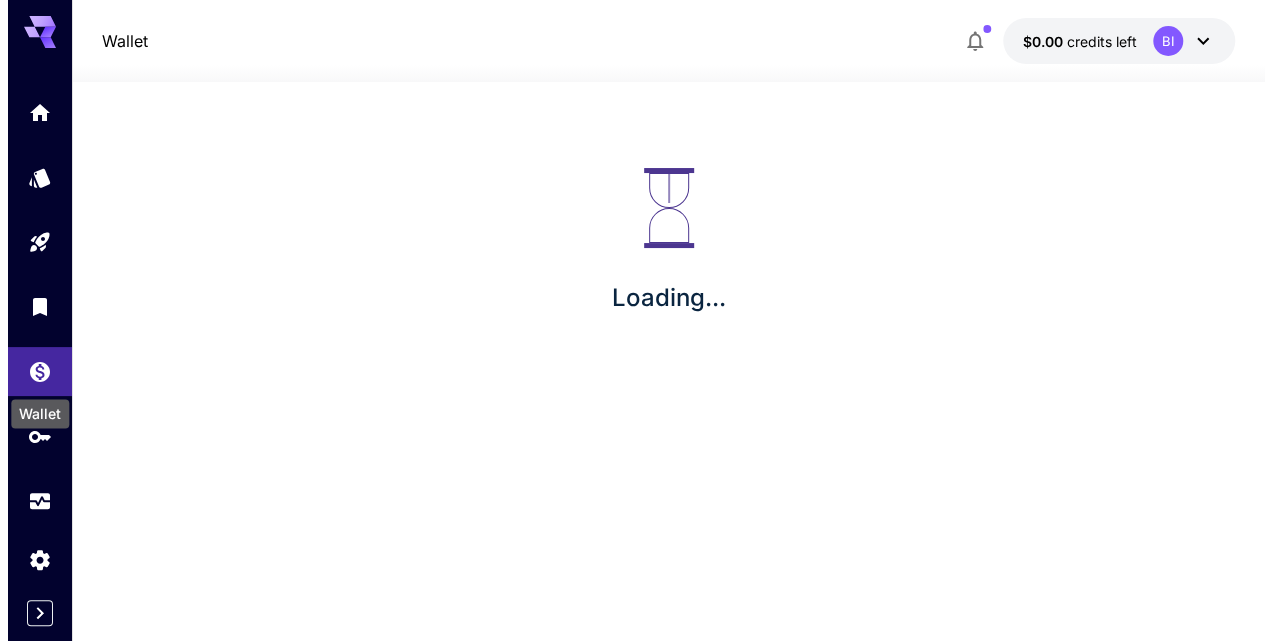 scroll, scrollTop: 0, scrollLeft: 0, axis: both 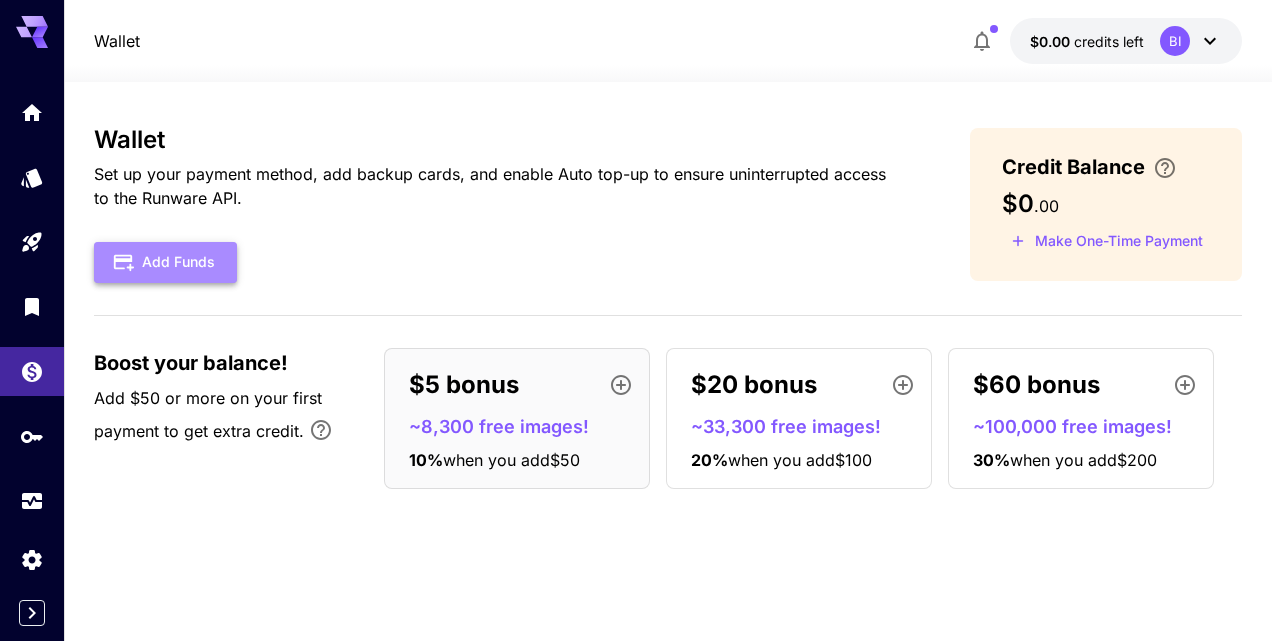 click on "Add Funds" at bounding box center (165, 262) 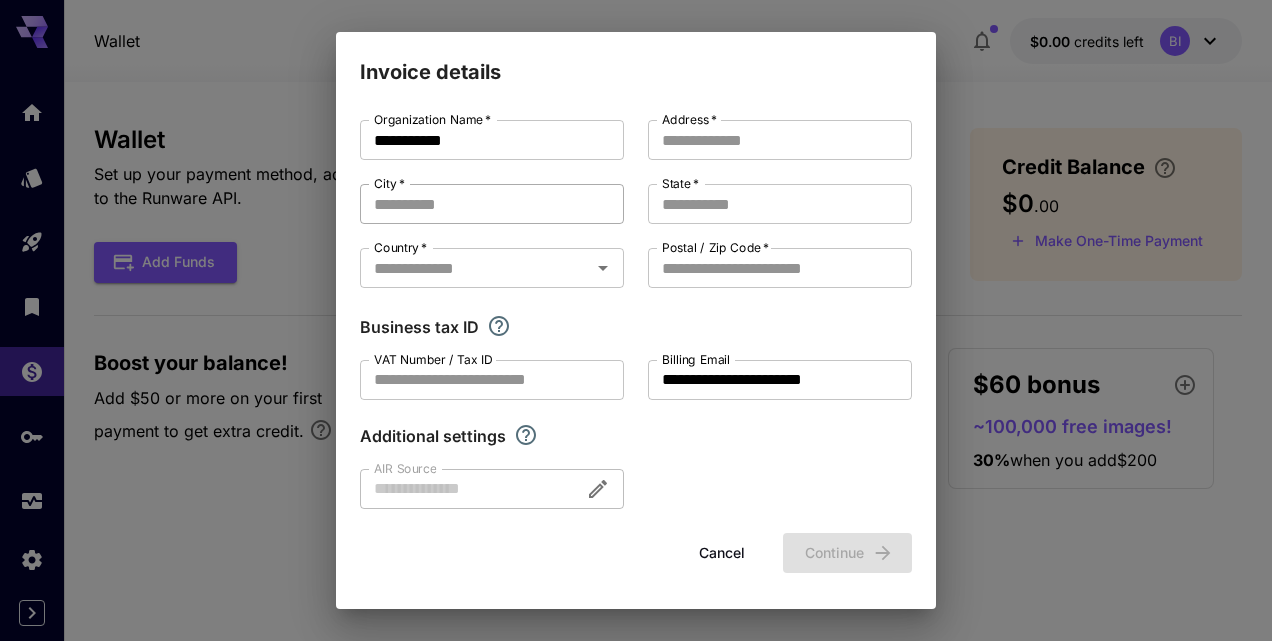 click on "City   *" at bounding box center (492, 204) 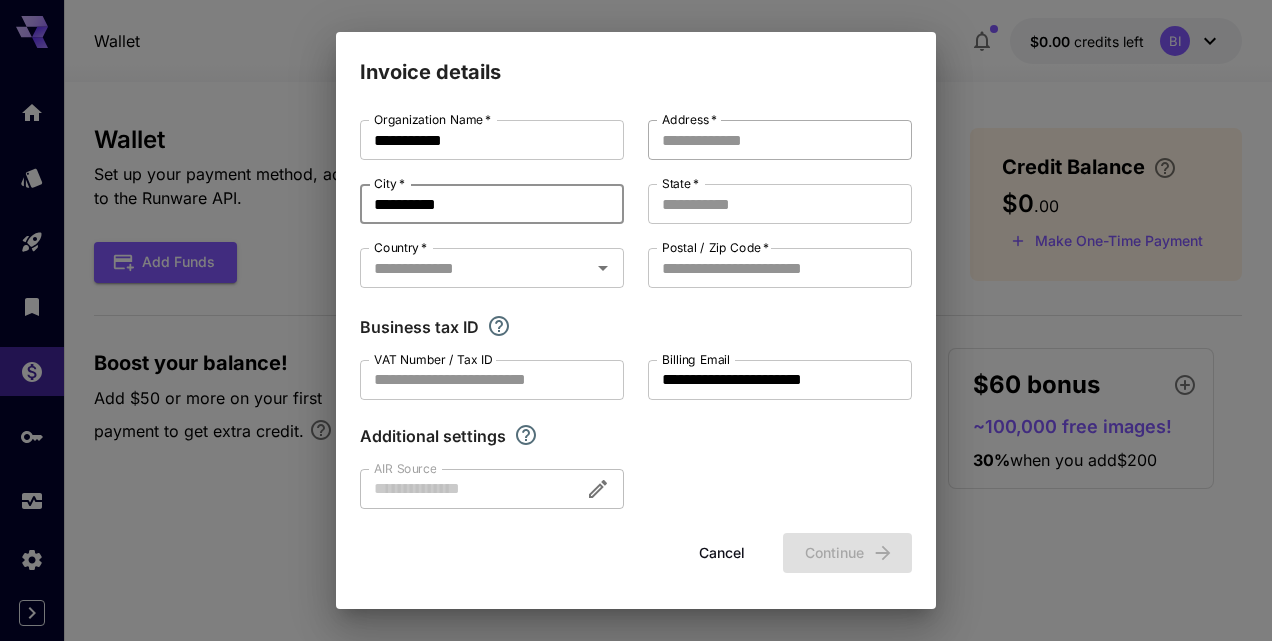 type on "**********" 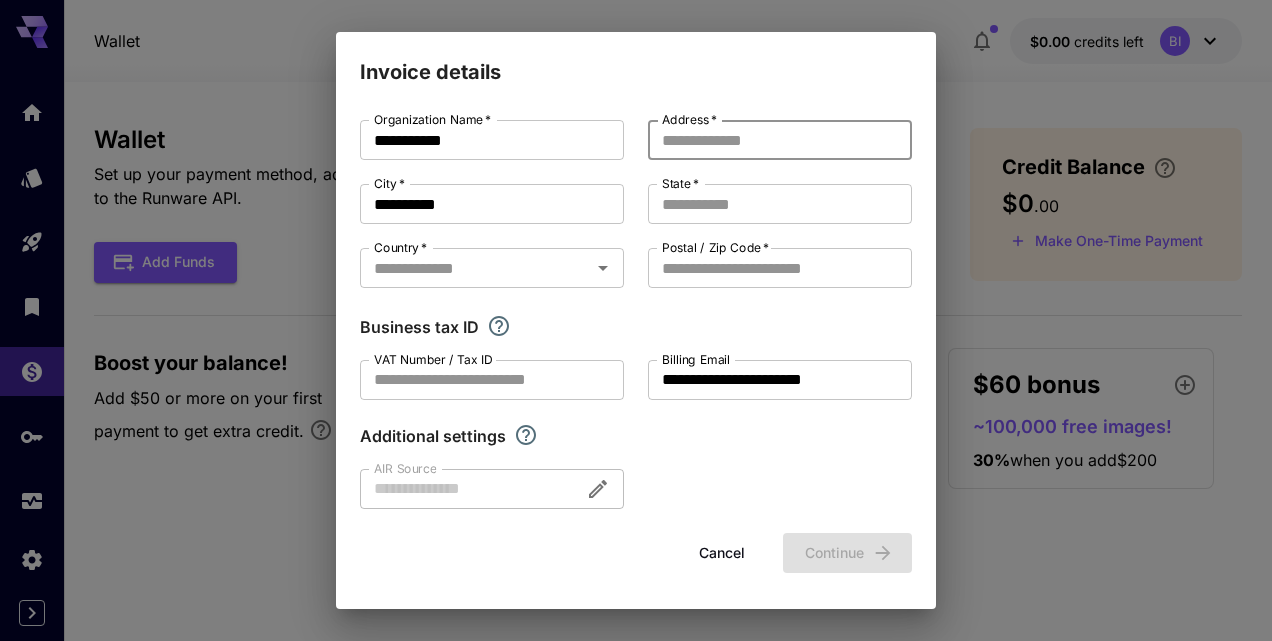click on "Address   *" at bounding box center (780, 140) 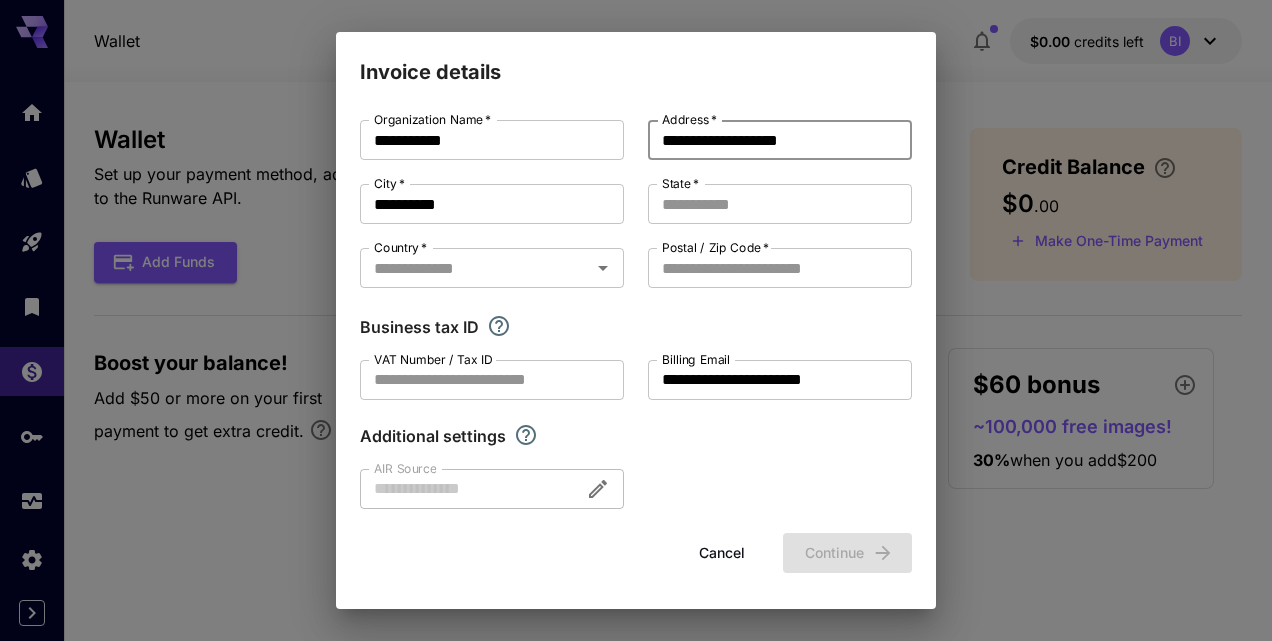 type on "*****" 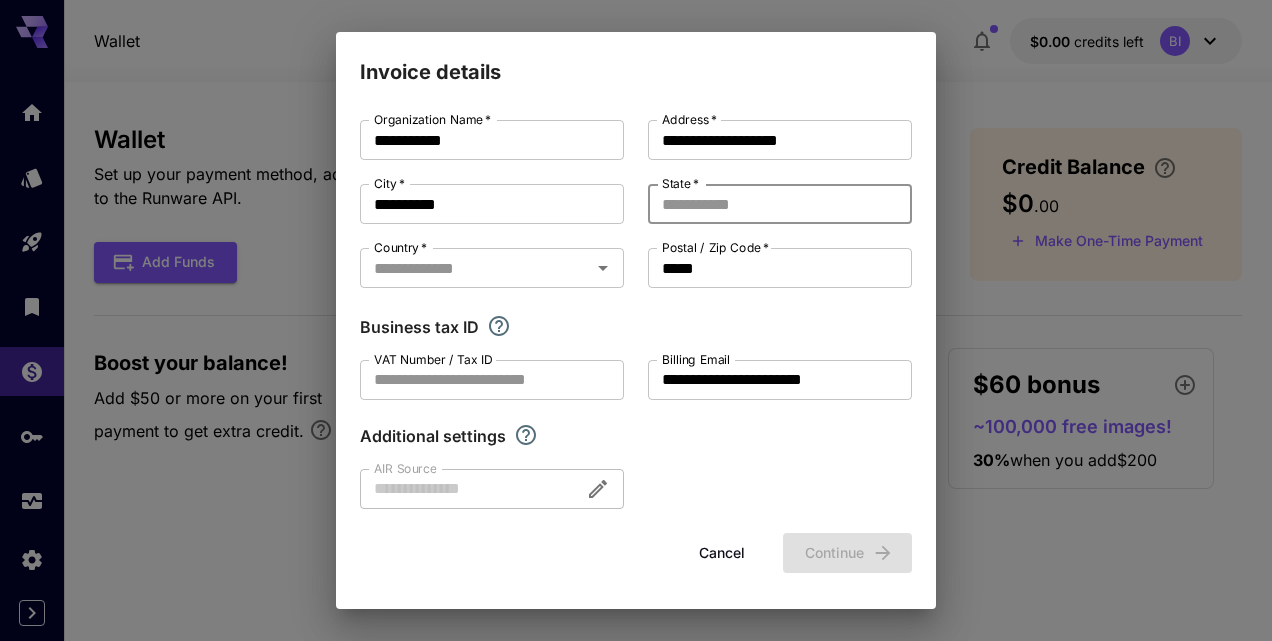click on "State   *" at bounding box center (780, 204) 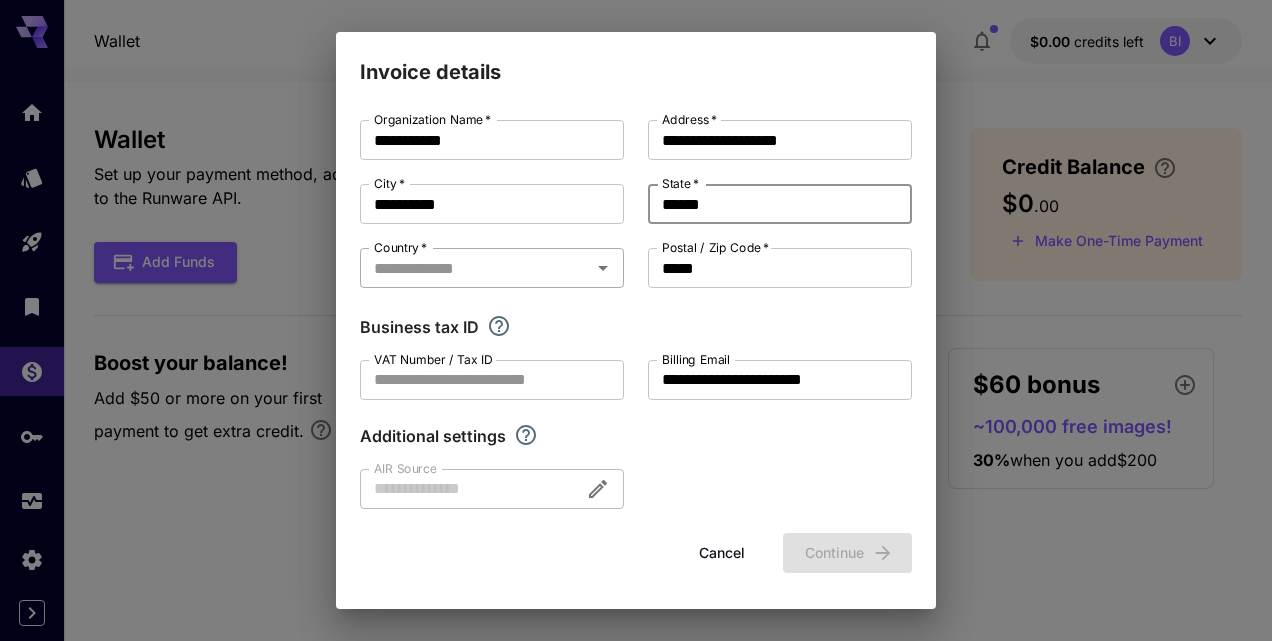 click on "Country   *" at bounding box center [492, 268] 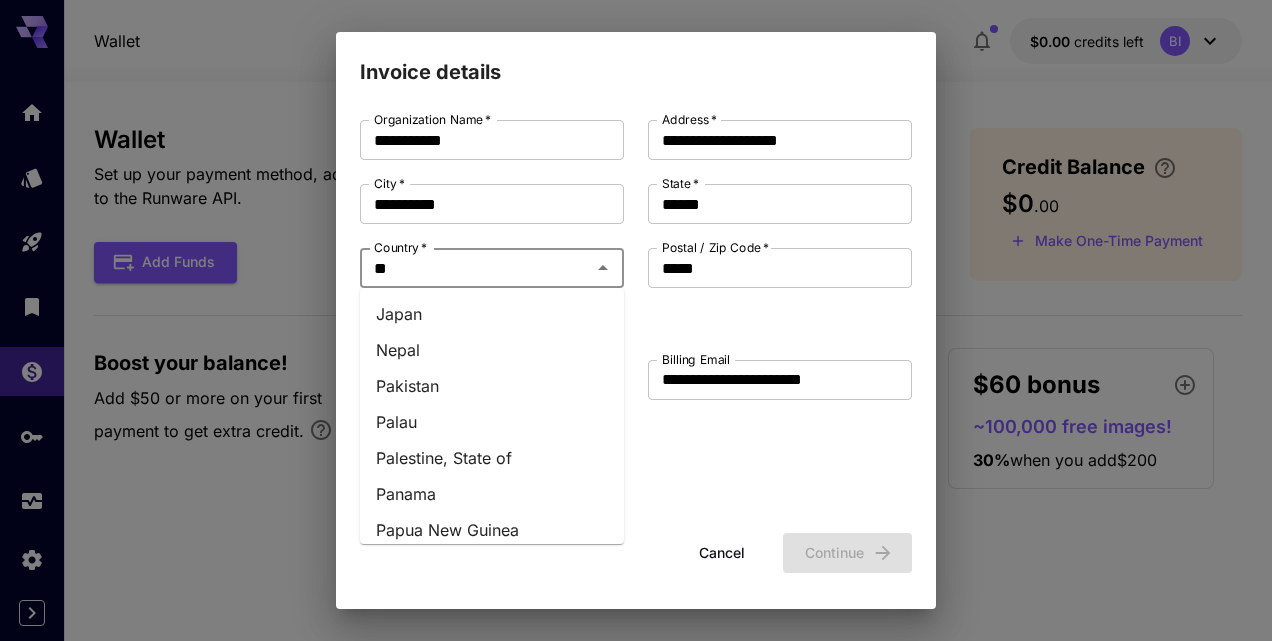 type on "***" 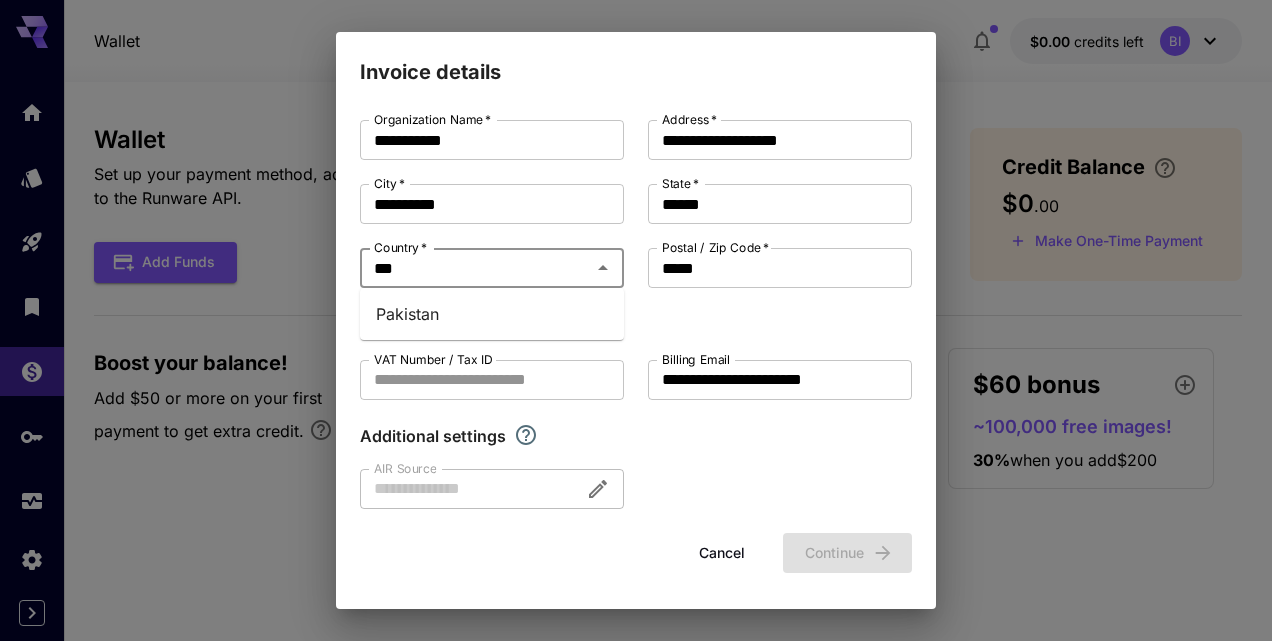 drag, startPoint x: 448, startPoint y: 334, endPoint x: 482, endPoint y: 315, distance: 38.948685 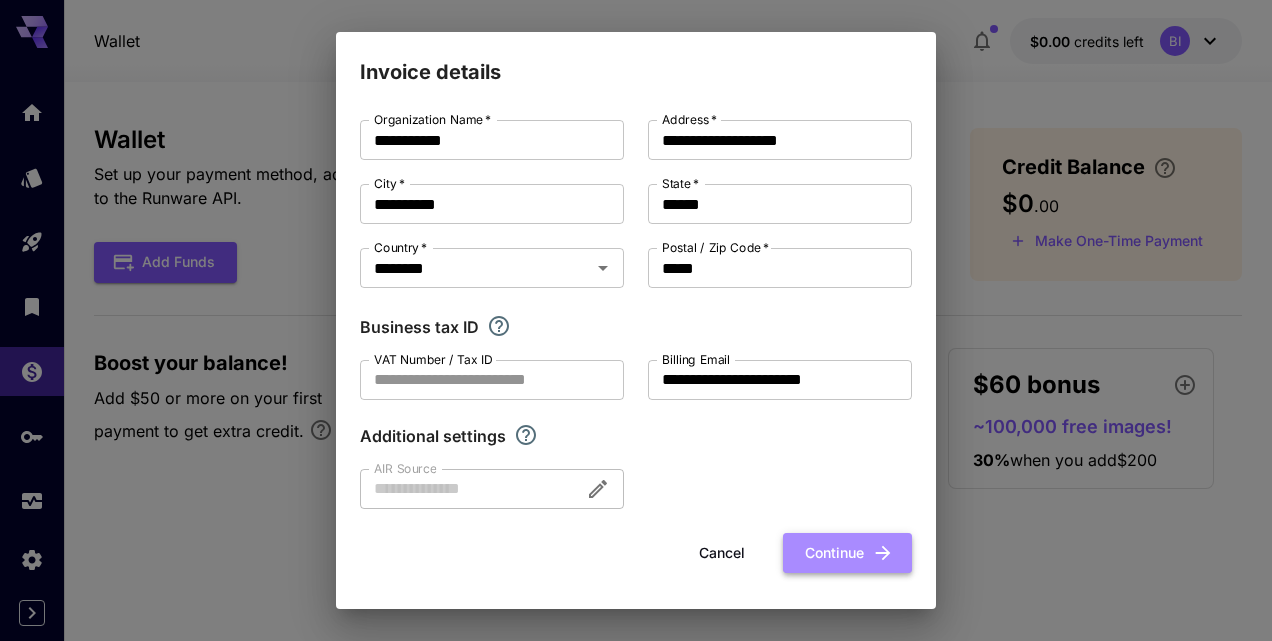 click on "Continue" at bounding box center [847, 553] 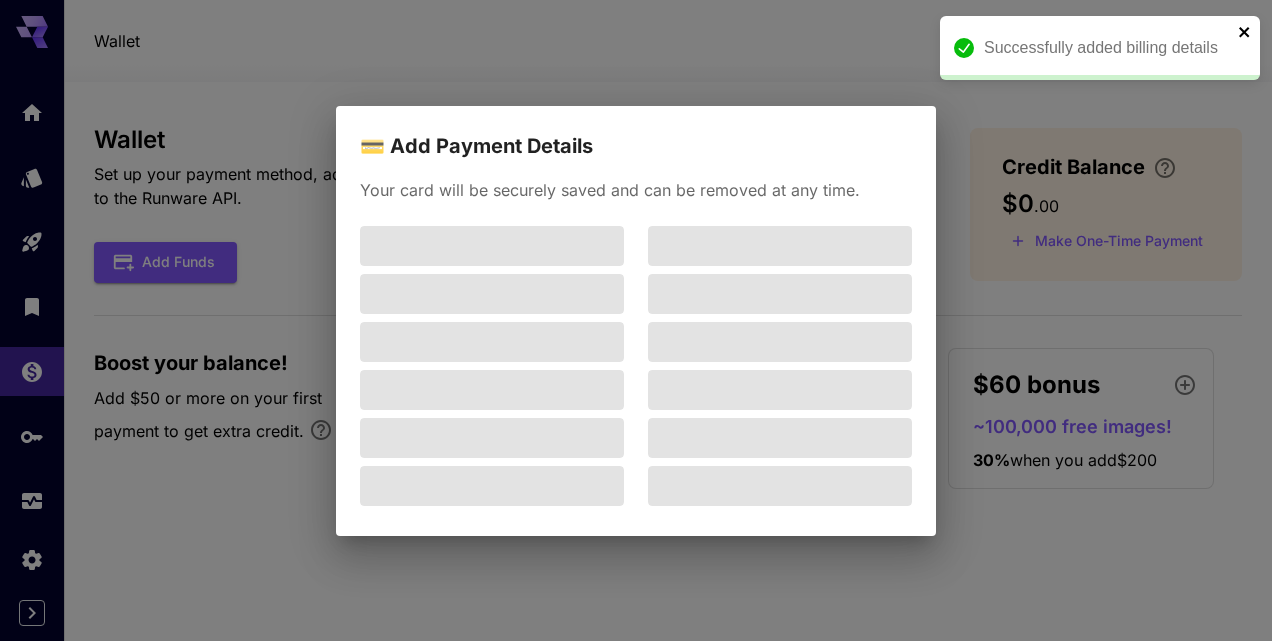 click 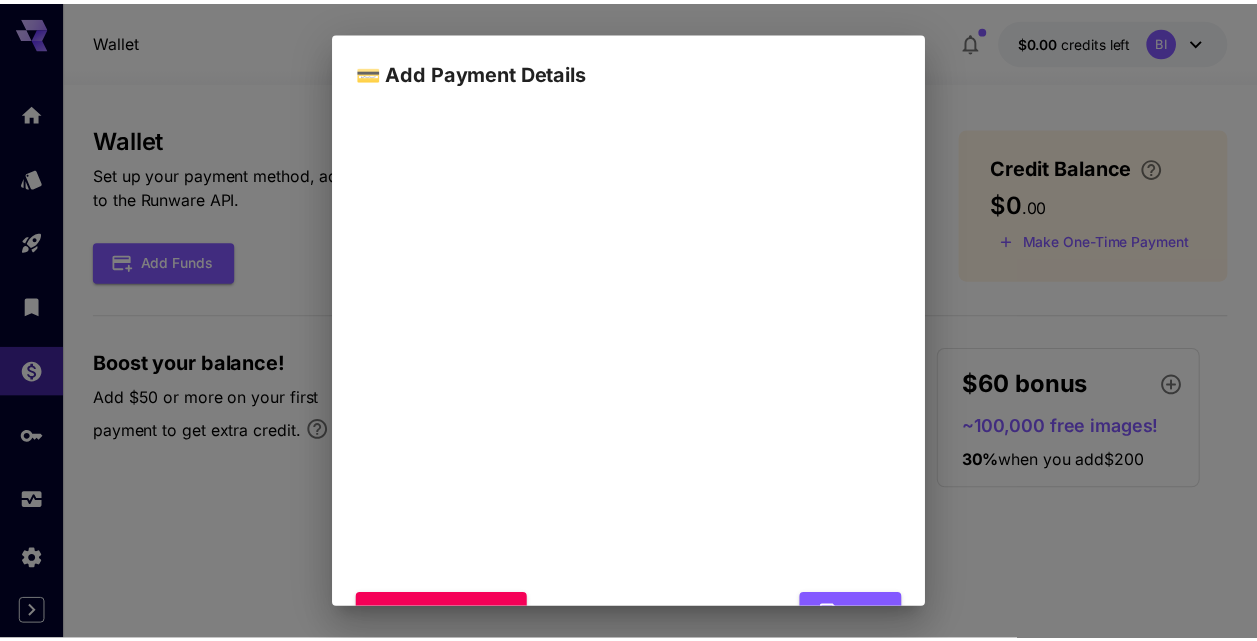 scroll, scrollTop: 276, scrollLeft: 0, axis: vertical 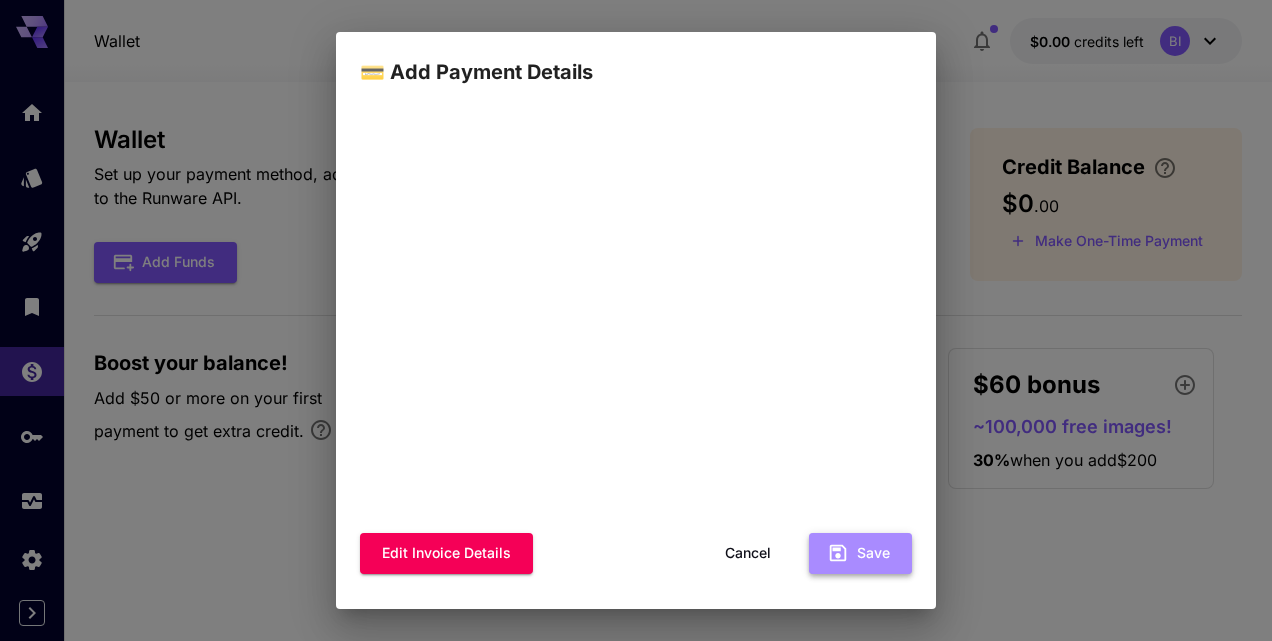 click on "Save" at bounding box center (860, 553) 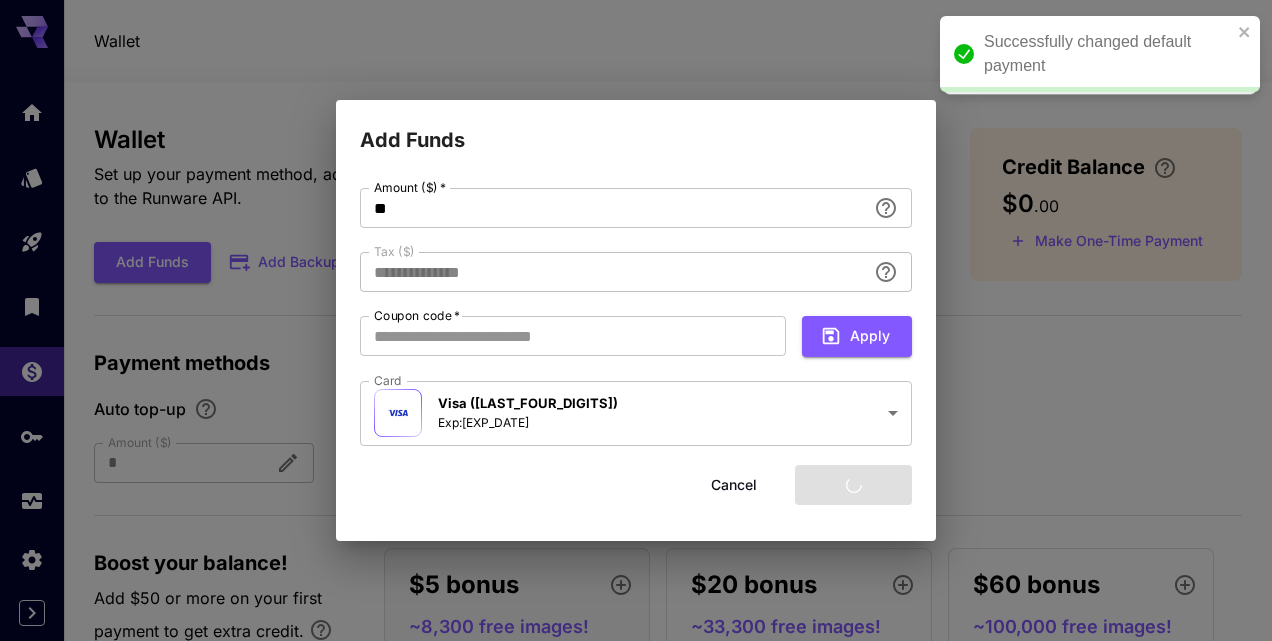type on "****" 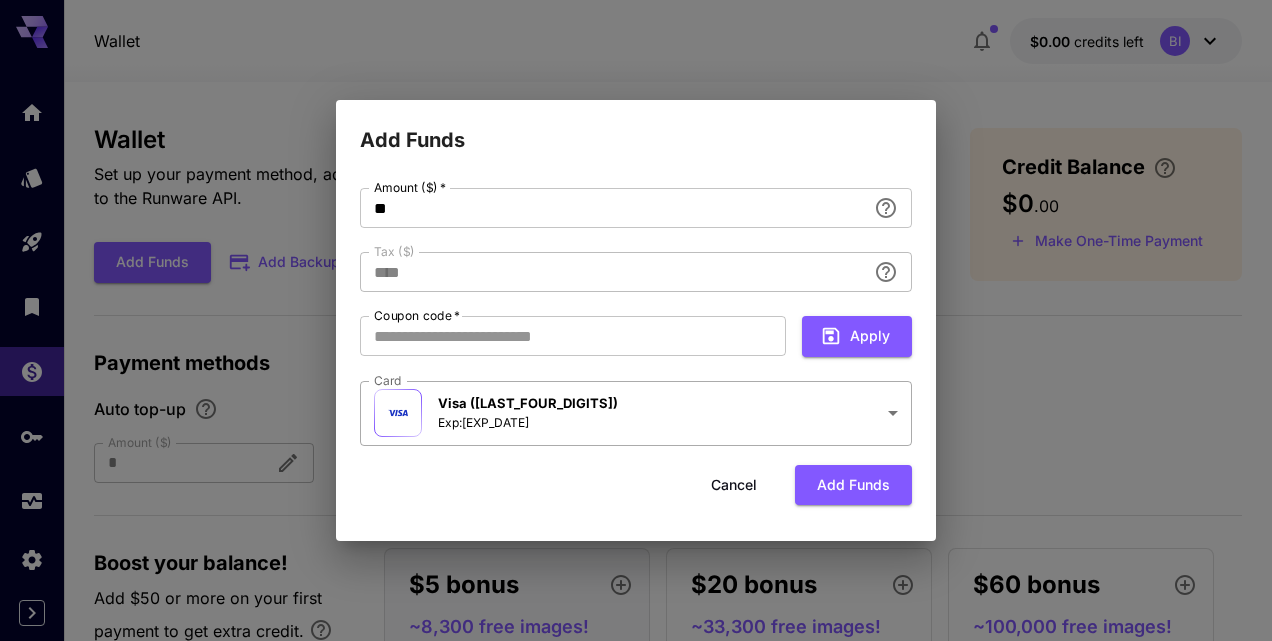 click on "**********" at bounding box center (636, 374) 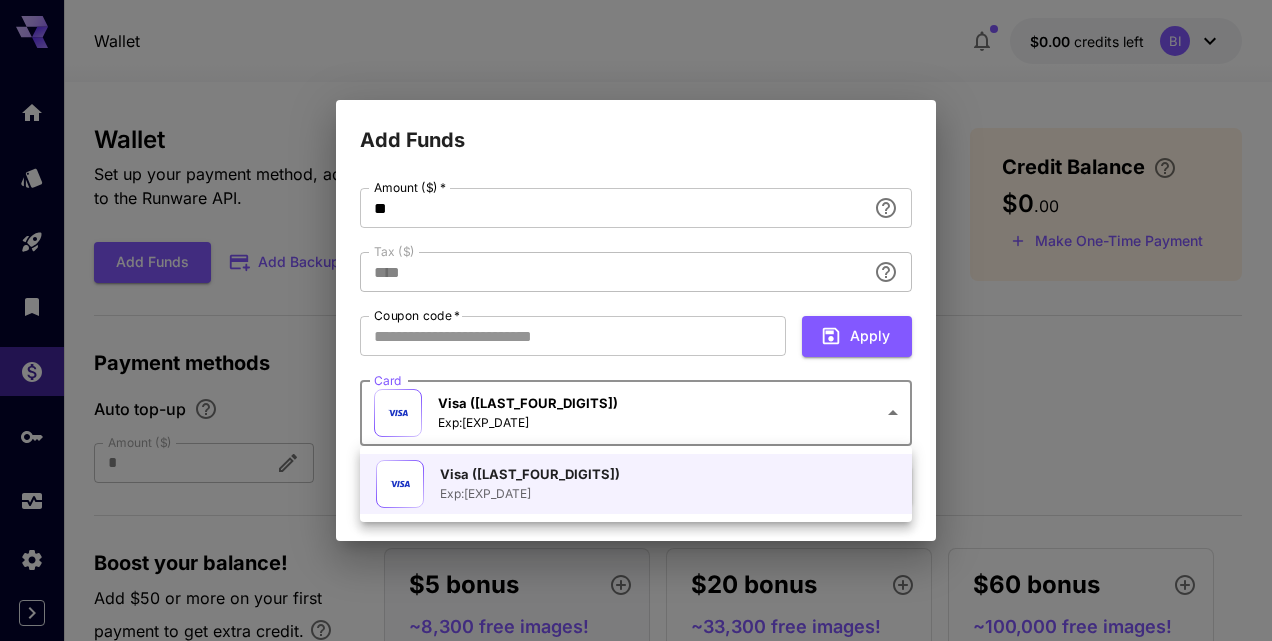 click at bounding box center [636, 320] 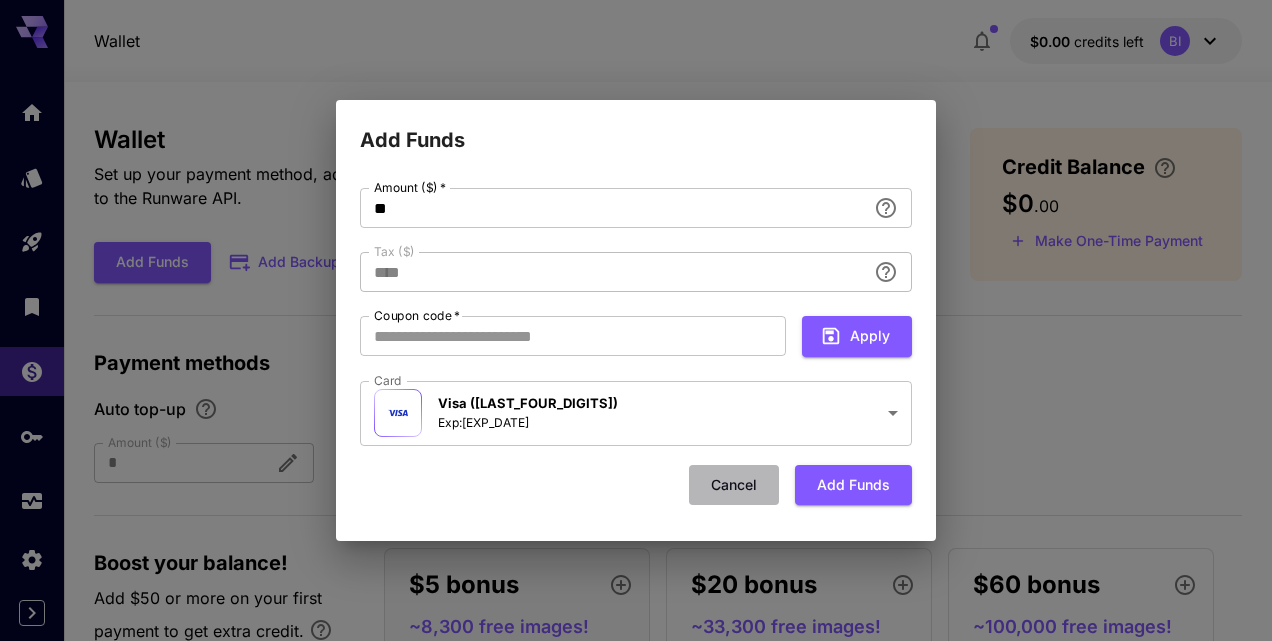 click on "Cancel" at bounding box center (734, 485) 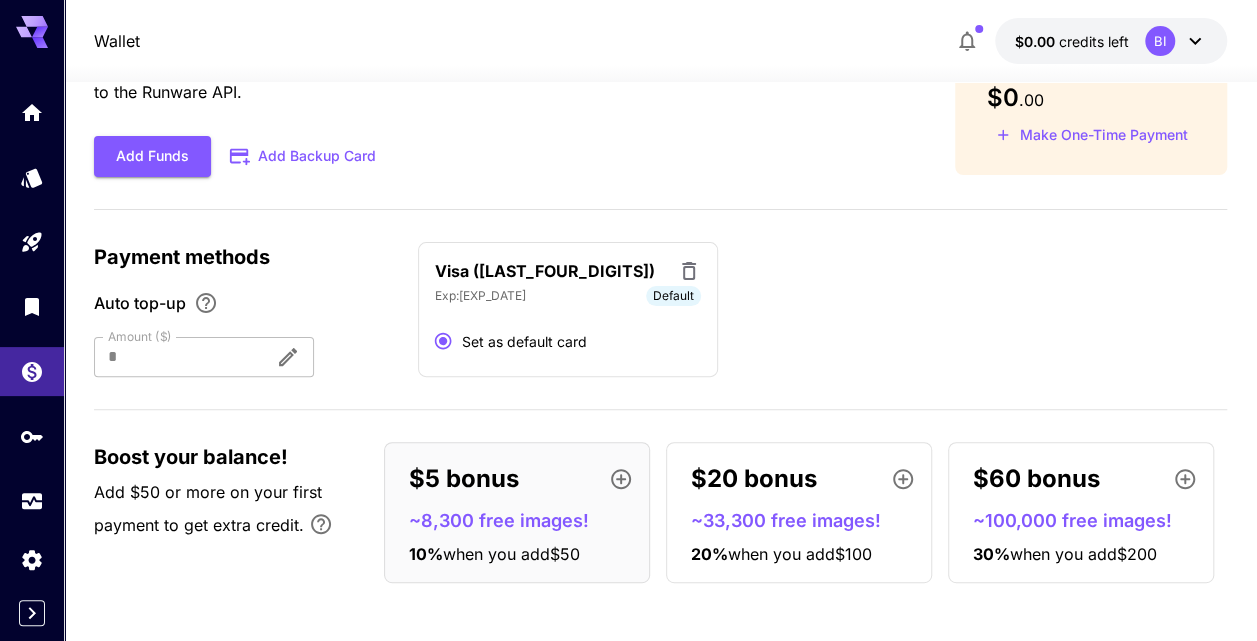 scroll, scrollTop: 0, scrollLeft: 0, axis: both 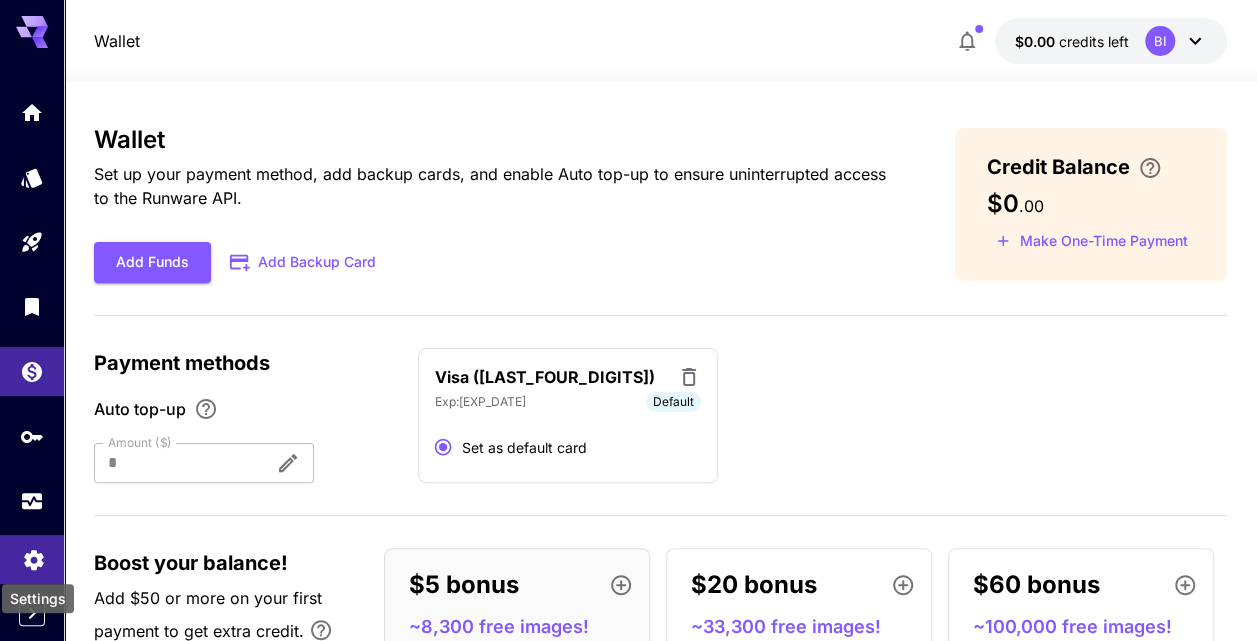 click 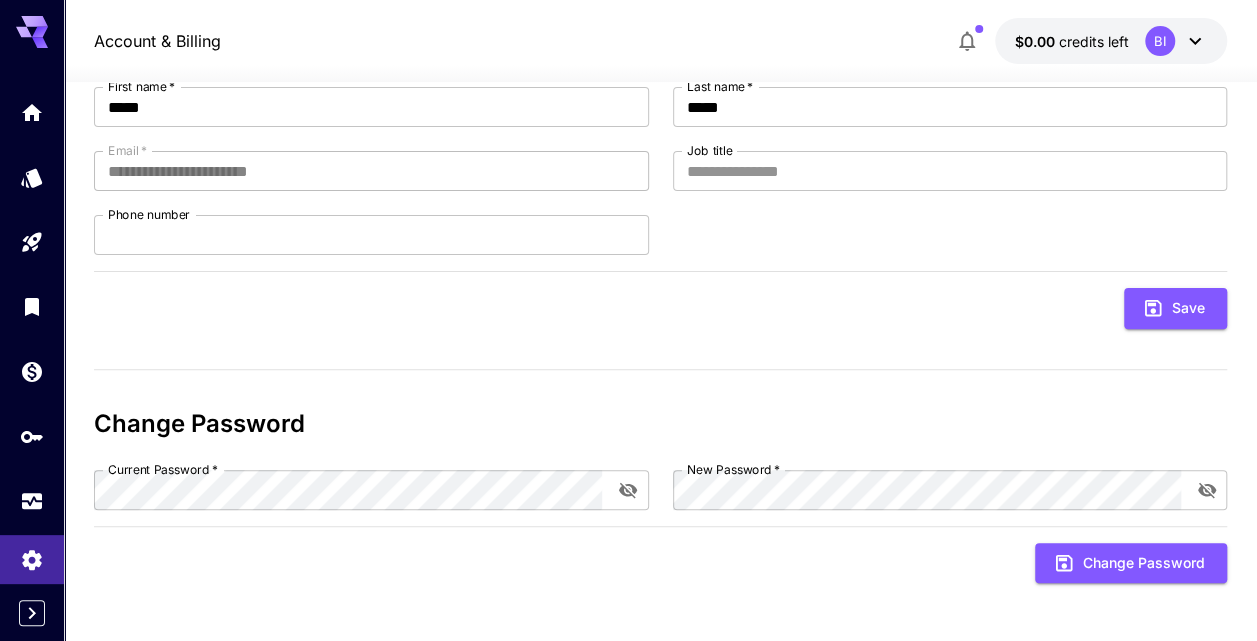 scroll, scrollTop: 0, scrollLeft: 0, axis: both 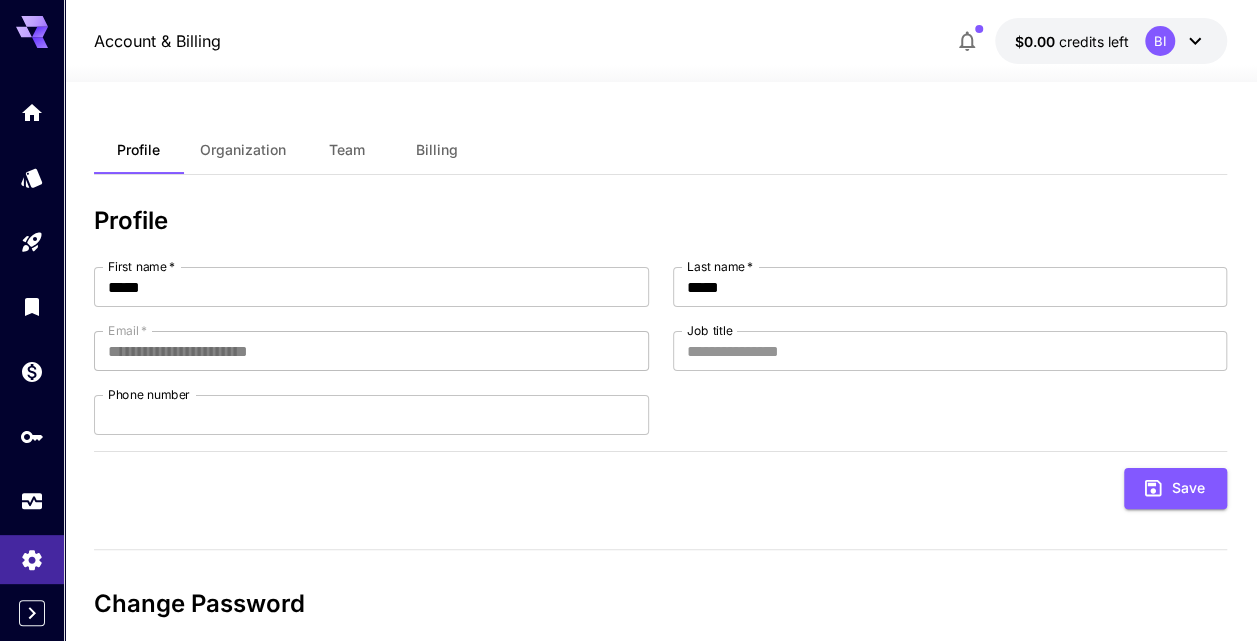 click on "$0.00    credits left  BI" at bounding box center (1111, 41) 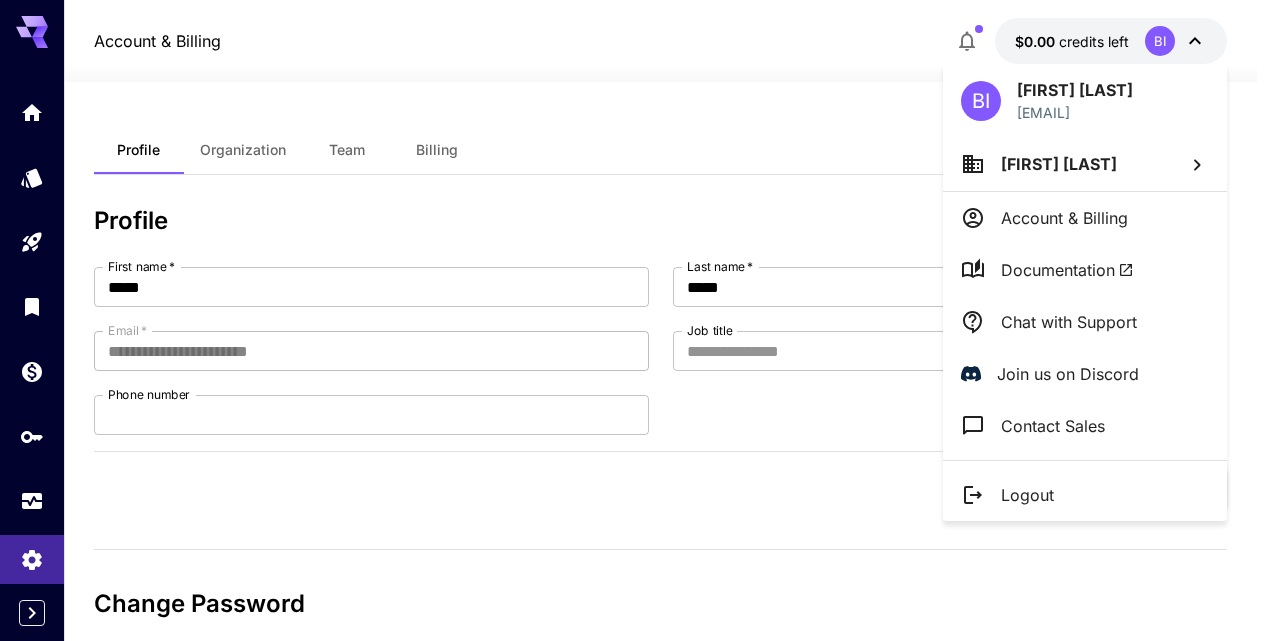 click at bounding box center [636, 320] 